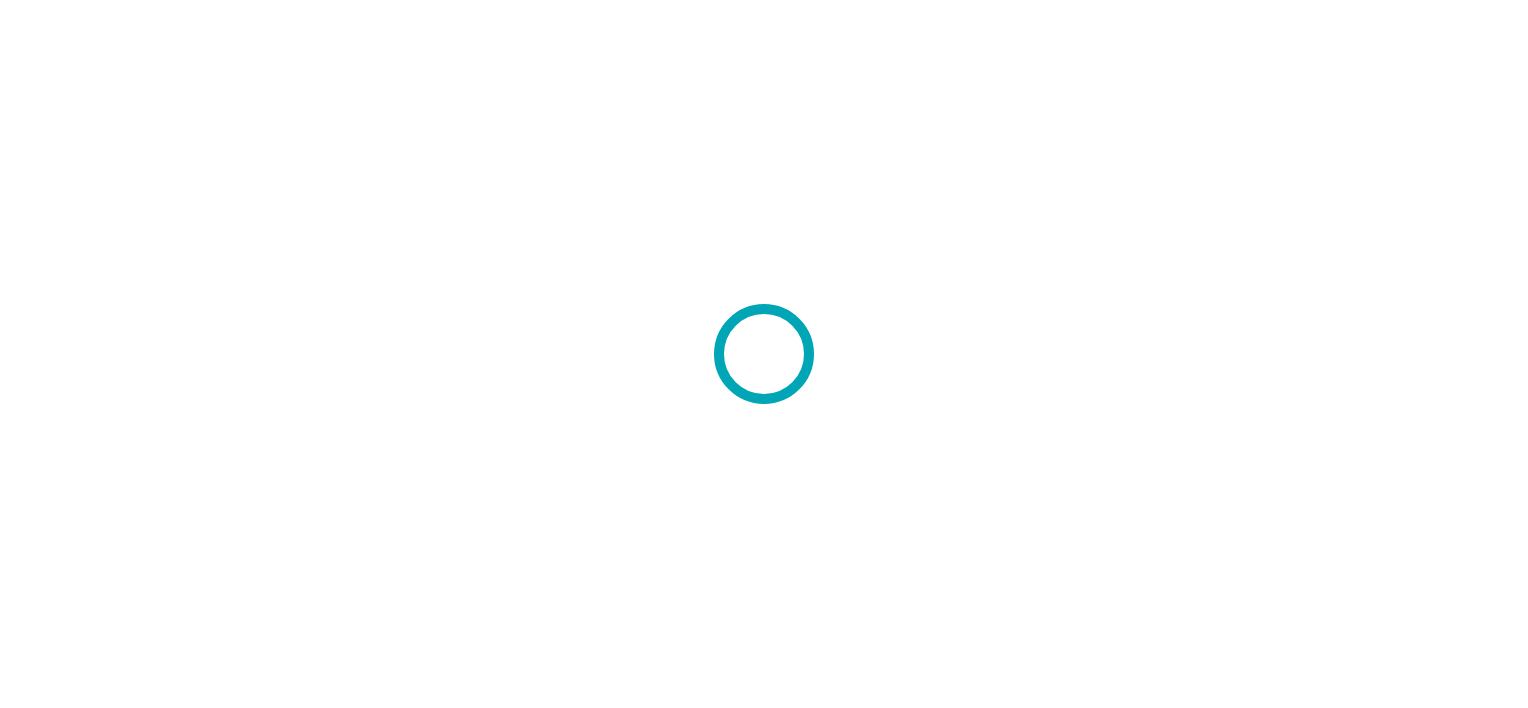 scroll, scrollTop: 0, scrollLeft: 0, axis: both 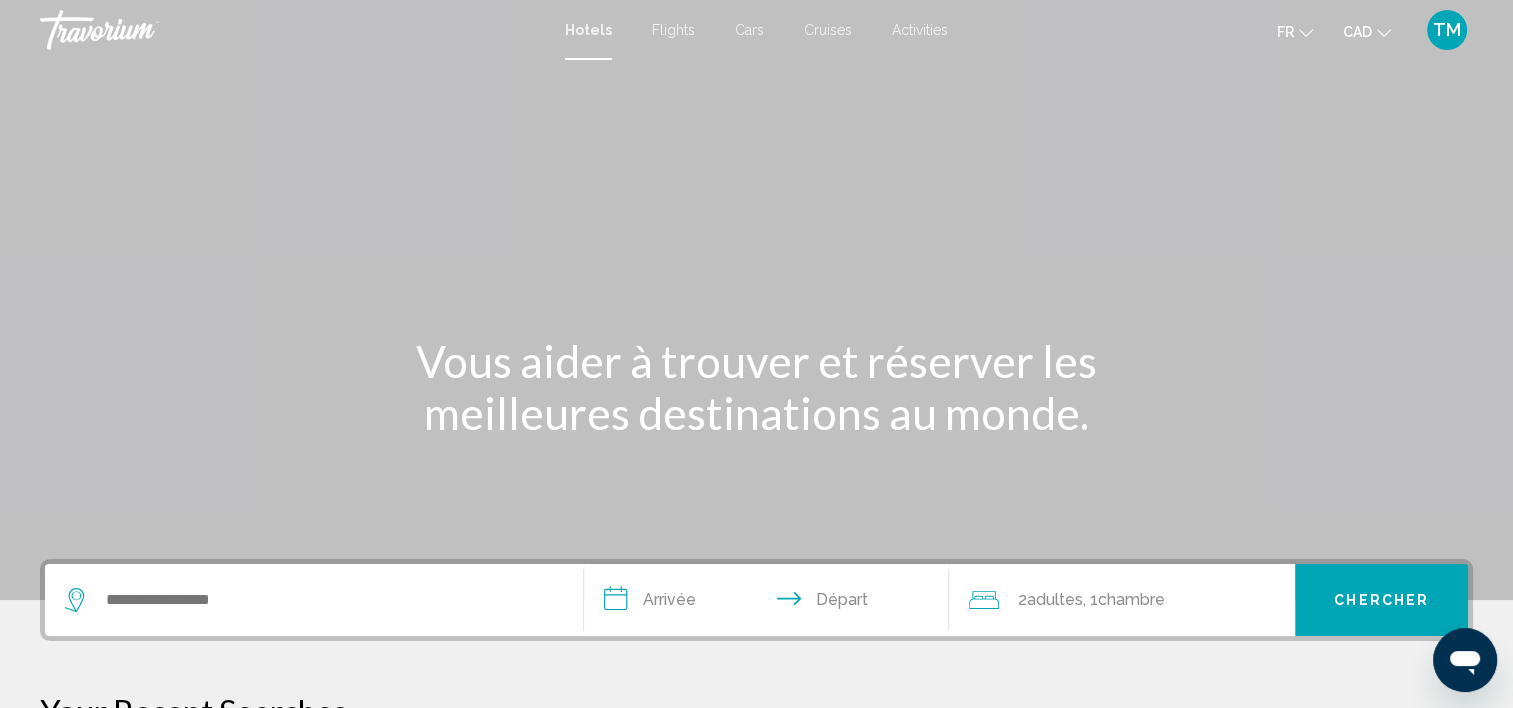 click on "Flights" at bounding box center [673, 30] 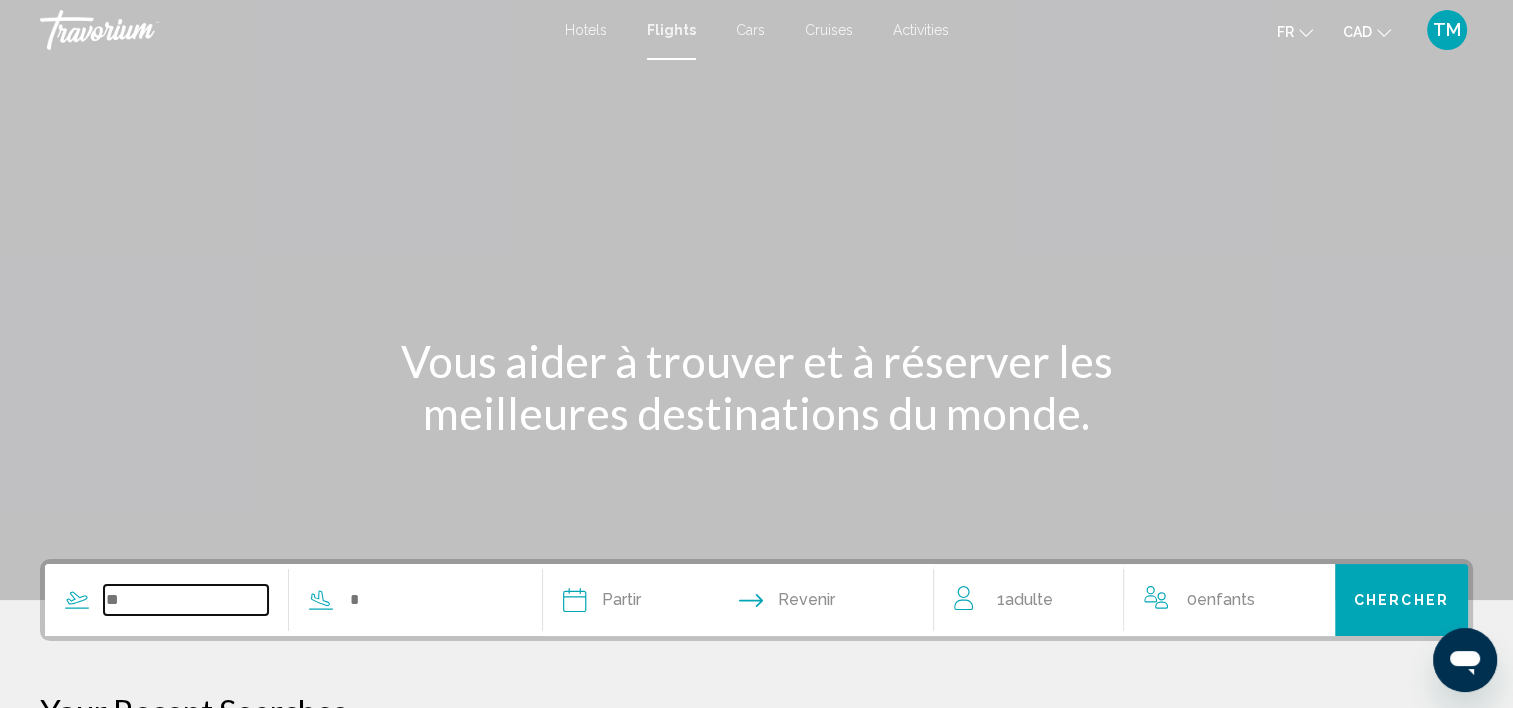 click at bounding box center (186, 600) 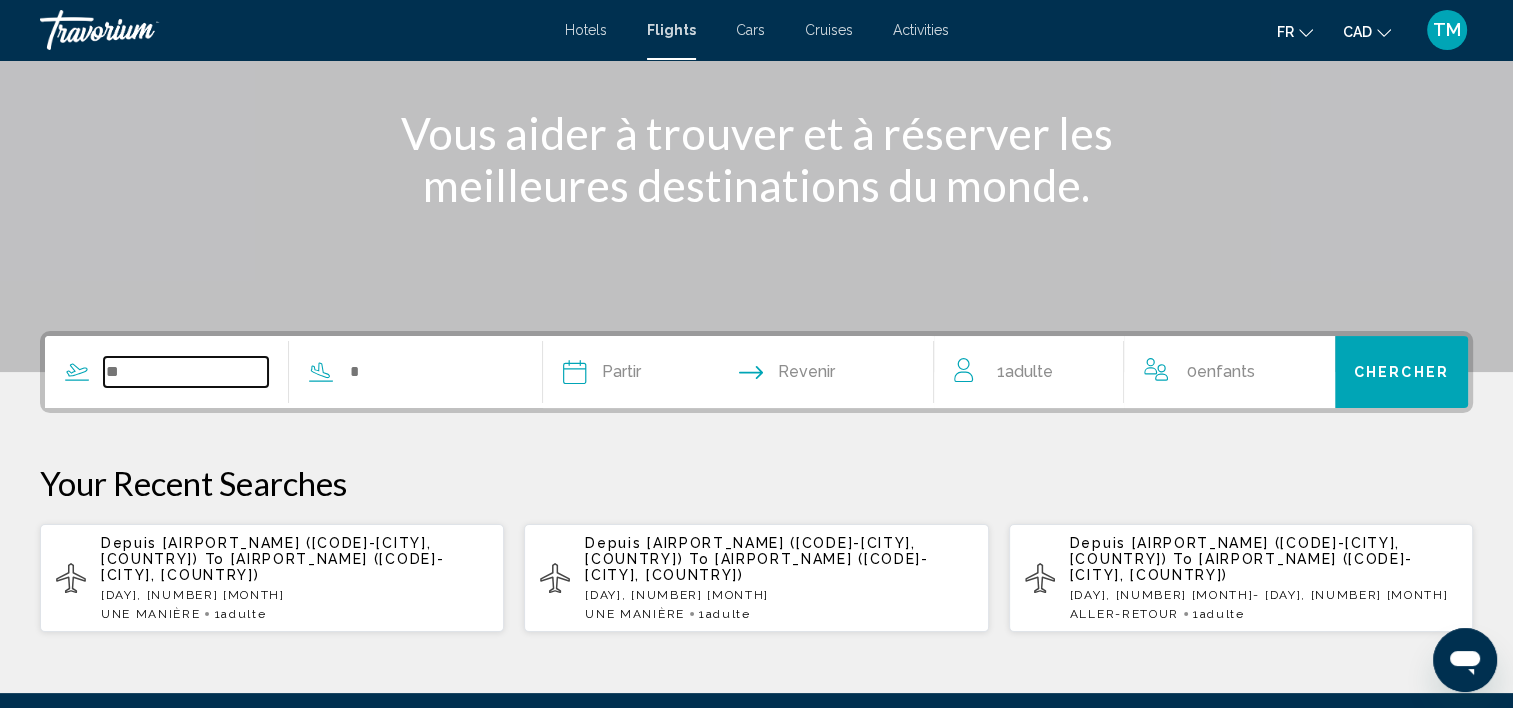 scroll, scrollTop: 440, scrollLeft: 0, axis: vertical 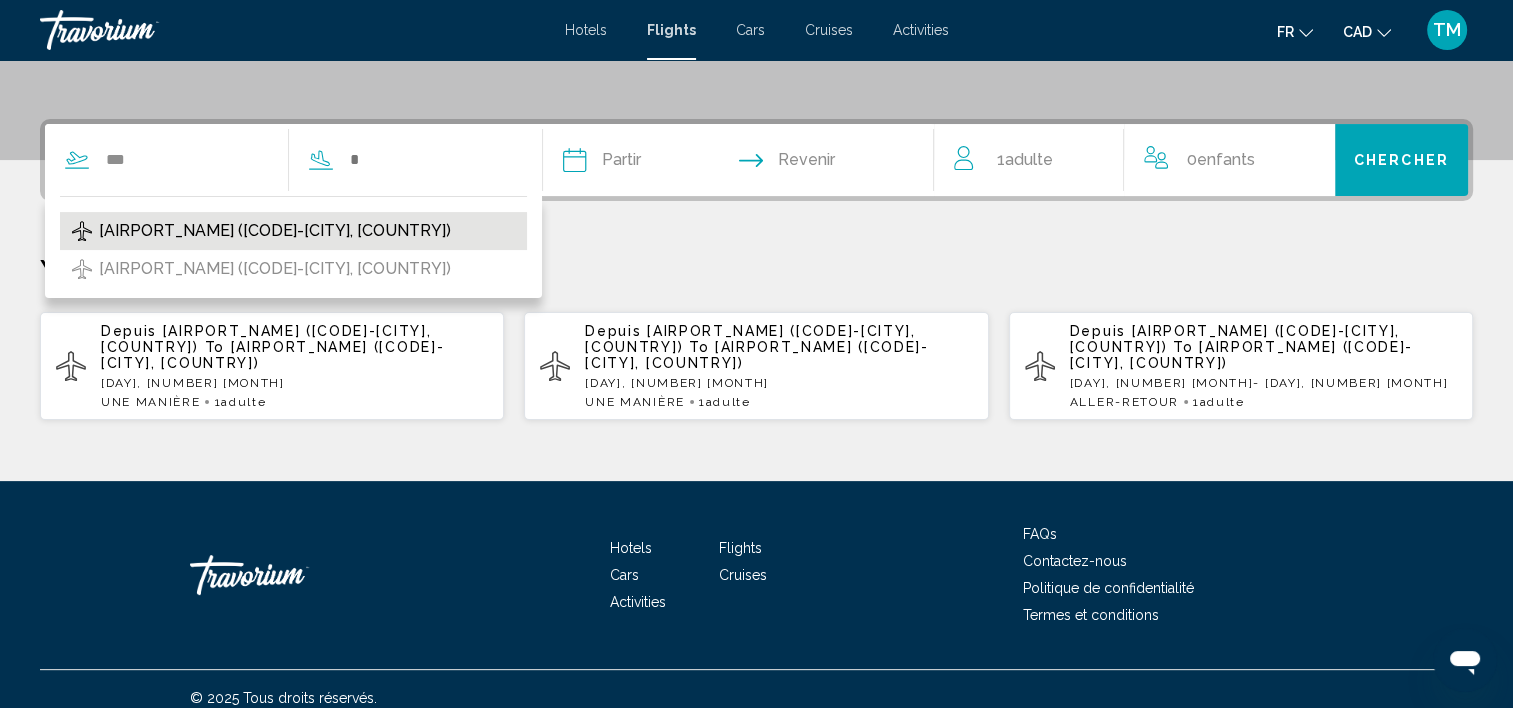 click on "[AIRPORT_NAME] ([CODE]-[CITY], [COUNTRY])" at bounding box center [293, 231] 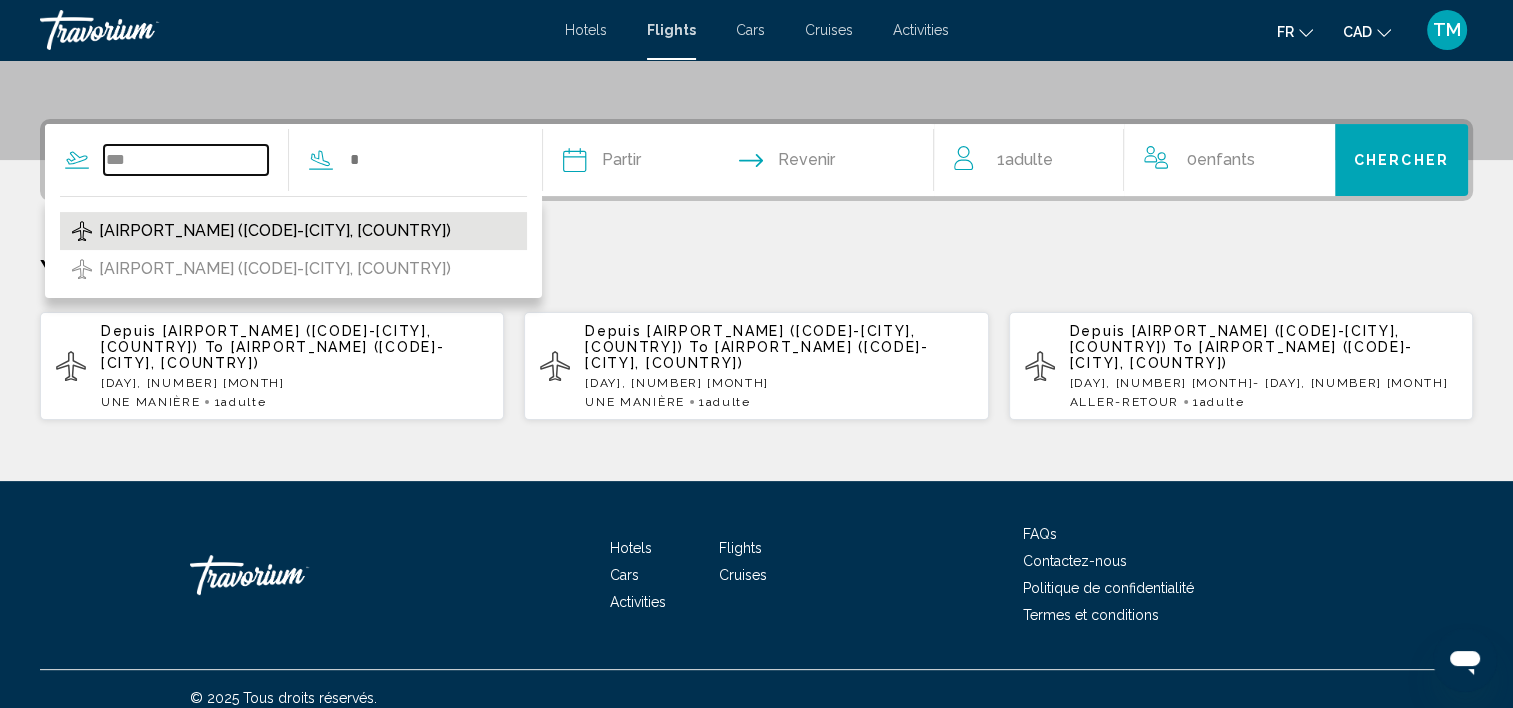 type on "**********" 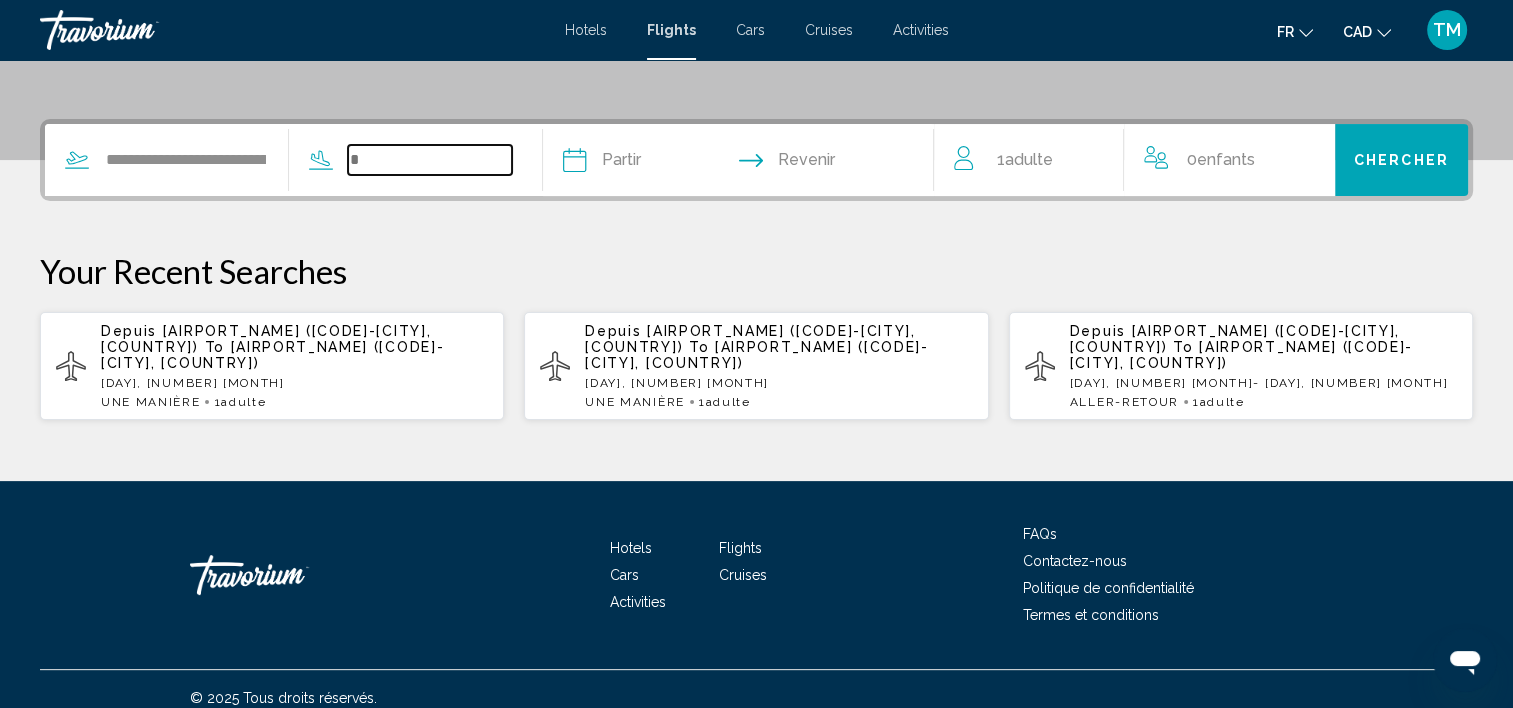 click at bounding box center (430, 160) 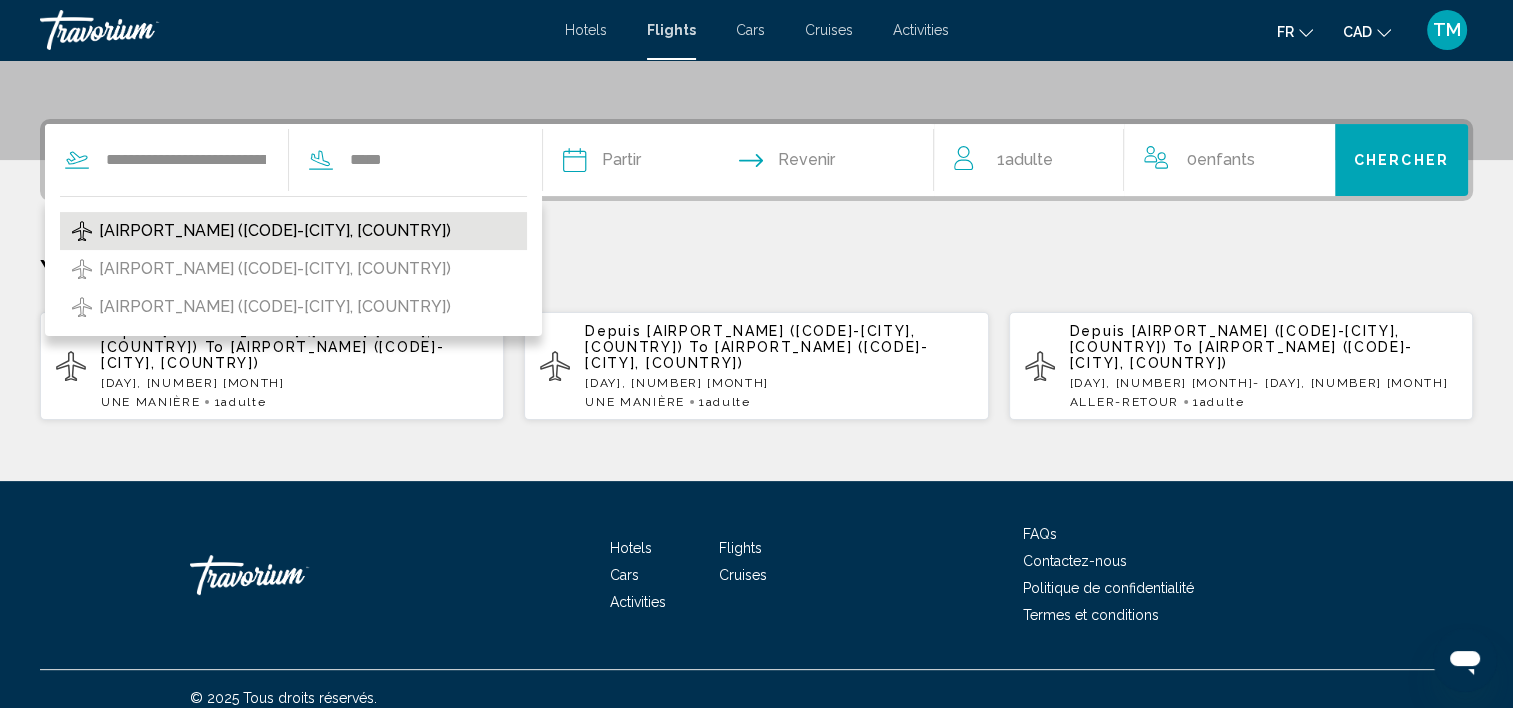 click on "[AIRPORT_NAME] ([CODE]-[CITY], [COUNTRY])" at bounding box center (275, 231) 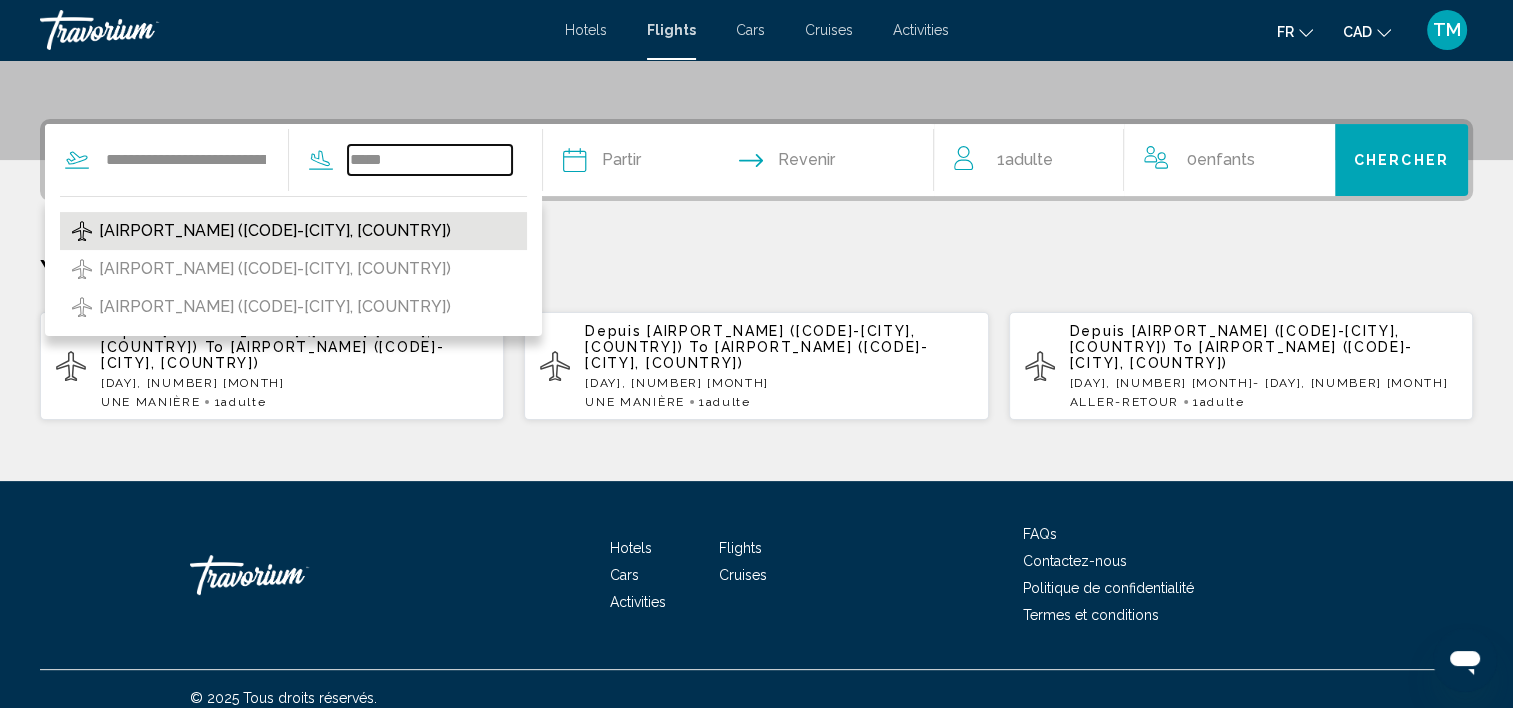 type on "**********" 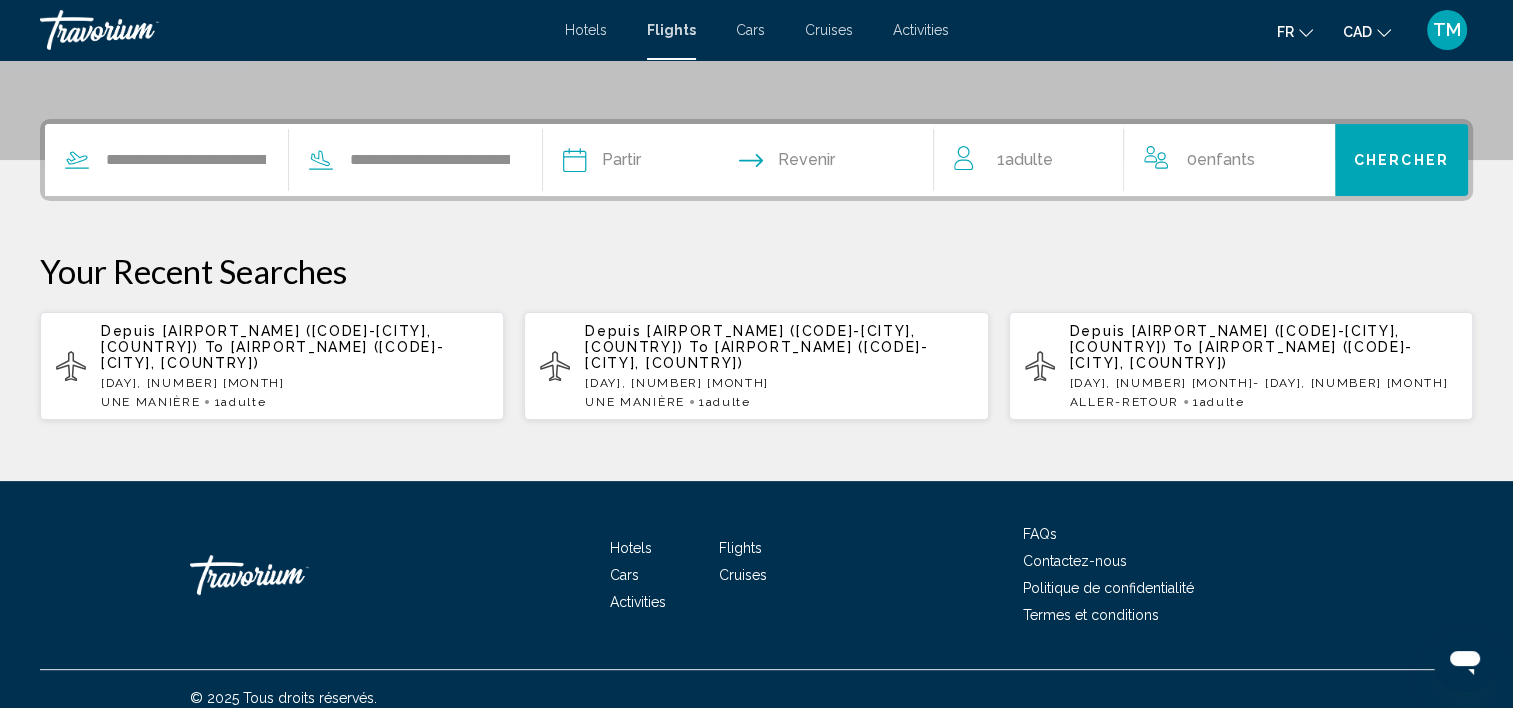 click at bounding box center [655, 163] 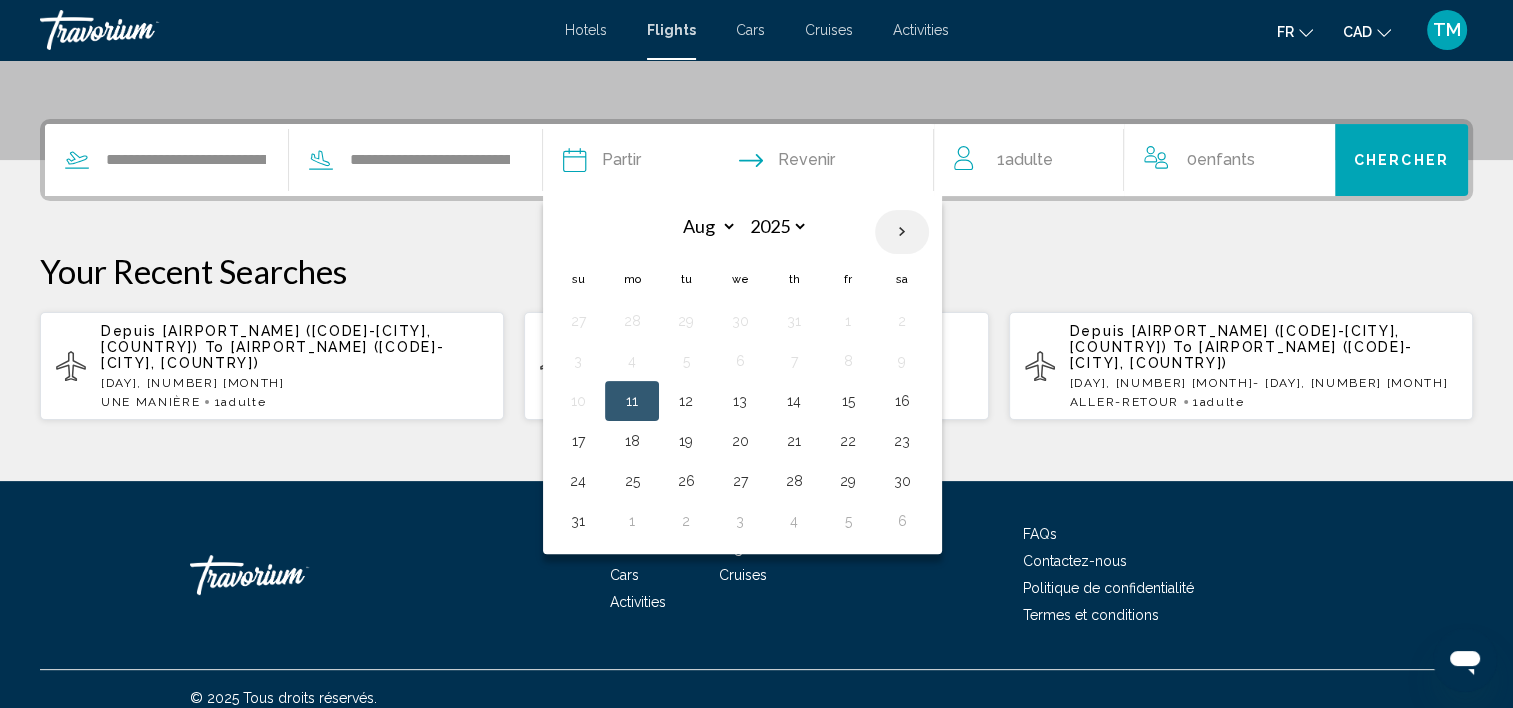 click at bounding box center (902, 232) 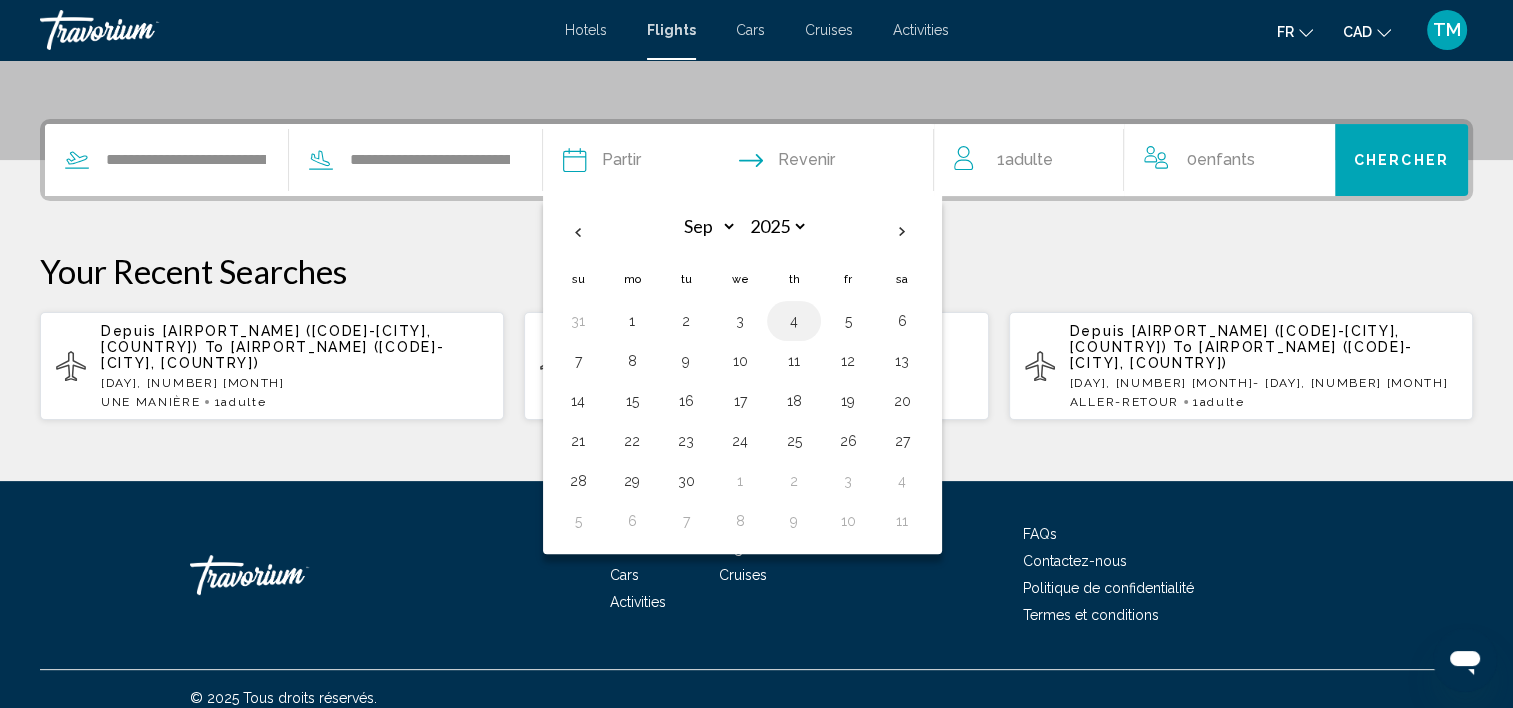 click on "4" at bounding box center (794, 321) 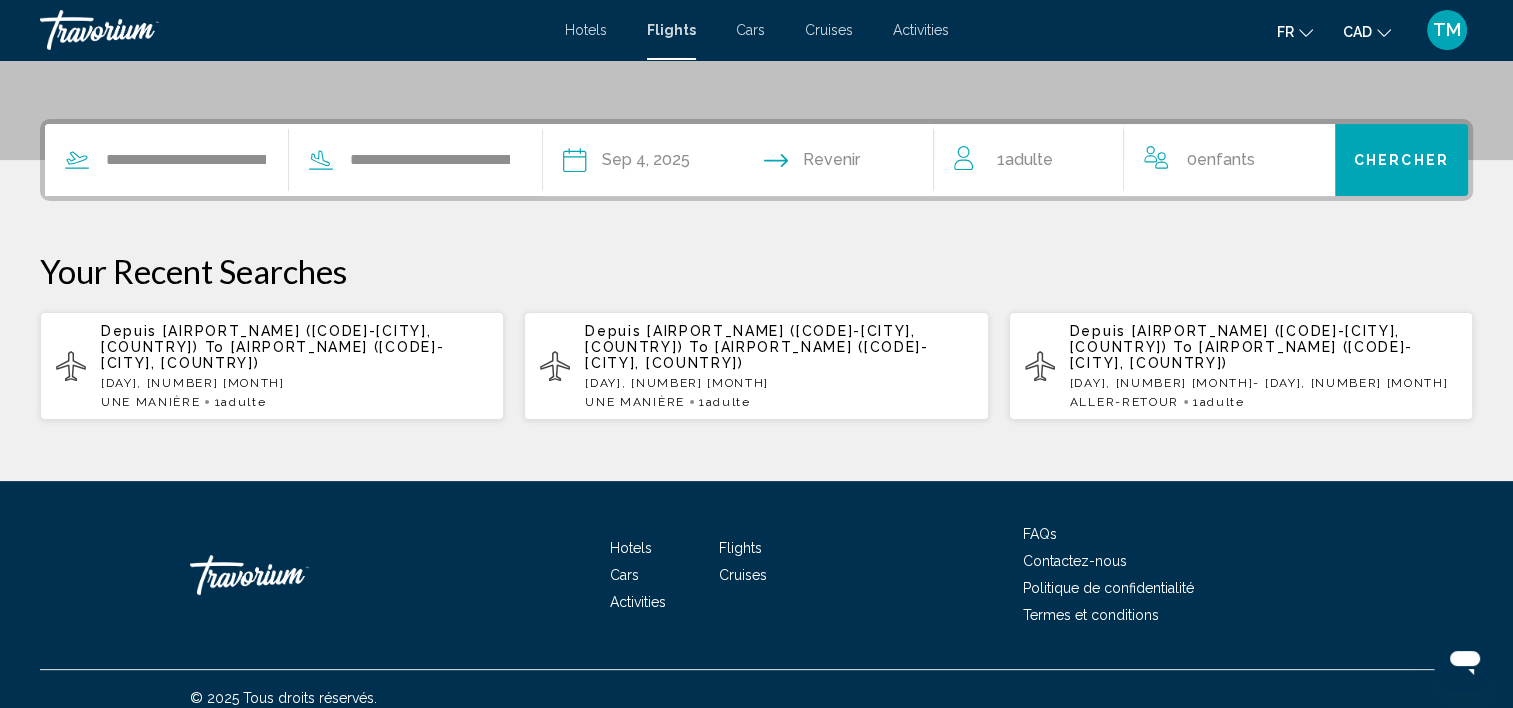 click at bounding box center (846, 163) 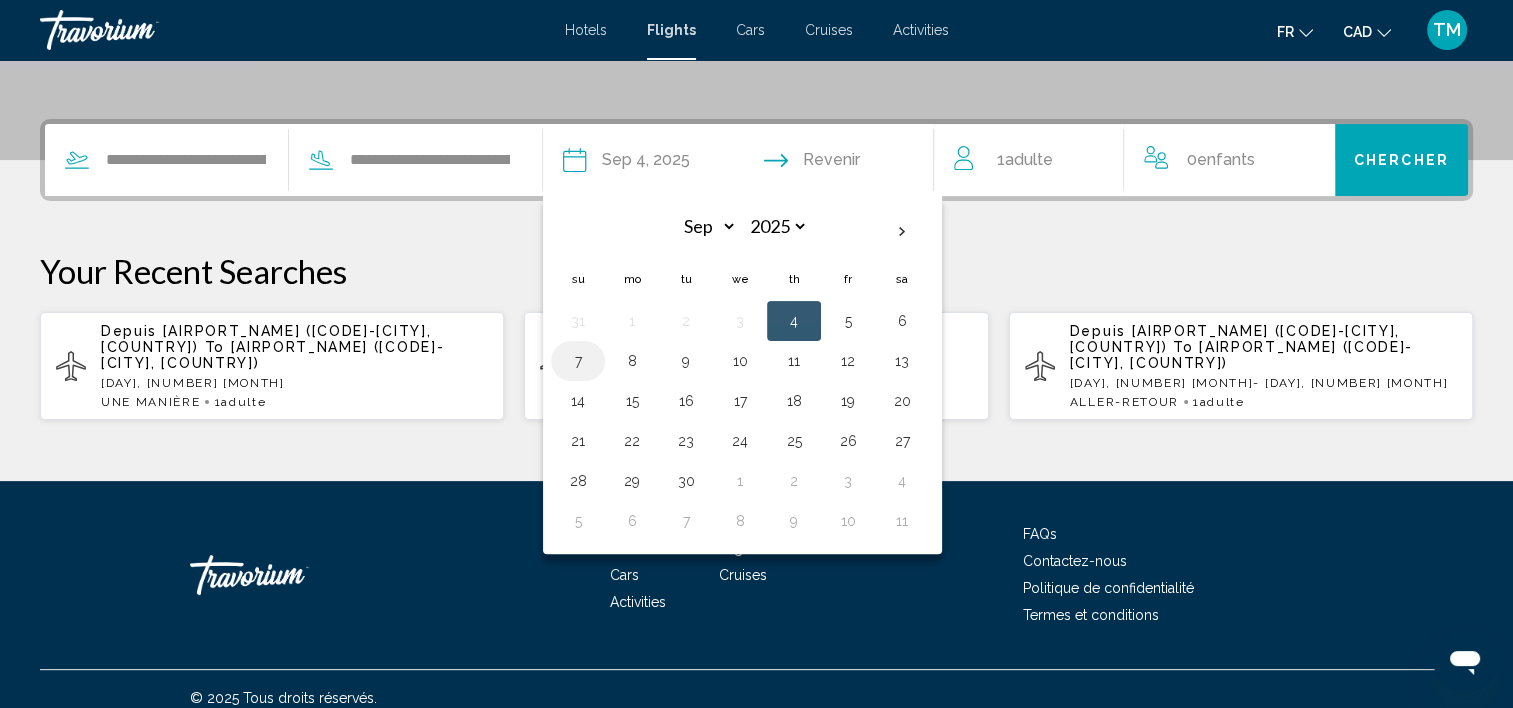 click on "7" at bounding box center [578, 361] 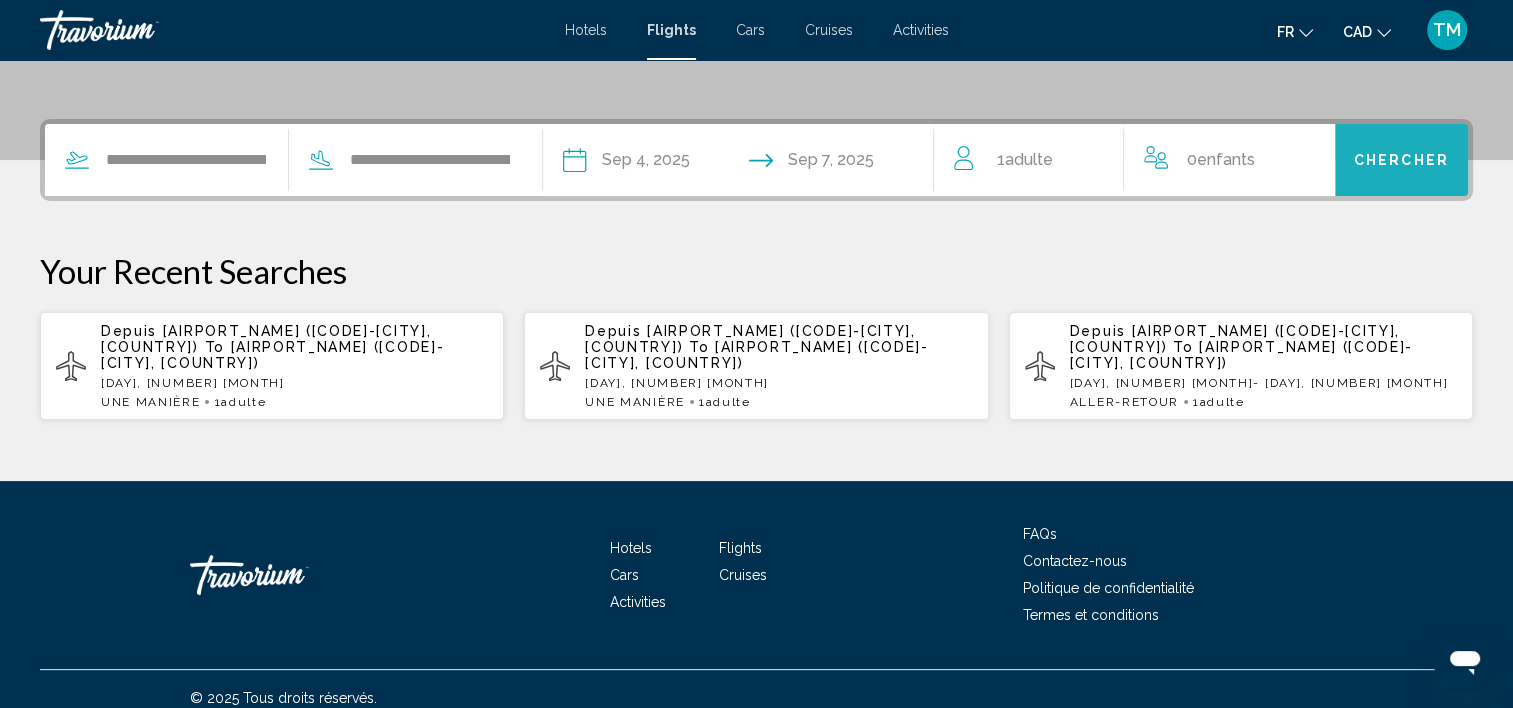 click on "Chercher" at bounding box center [1401, 160] 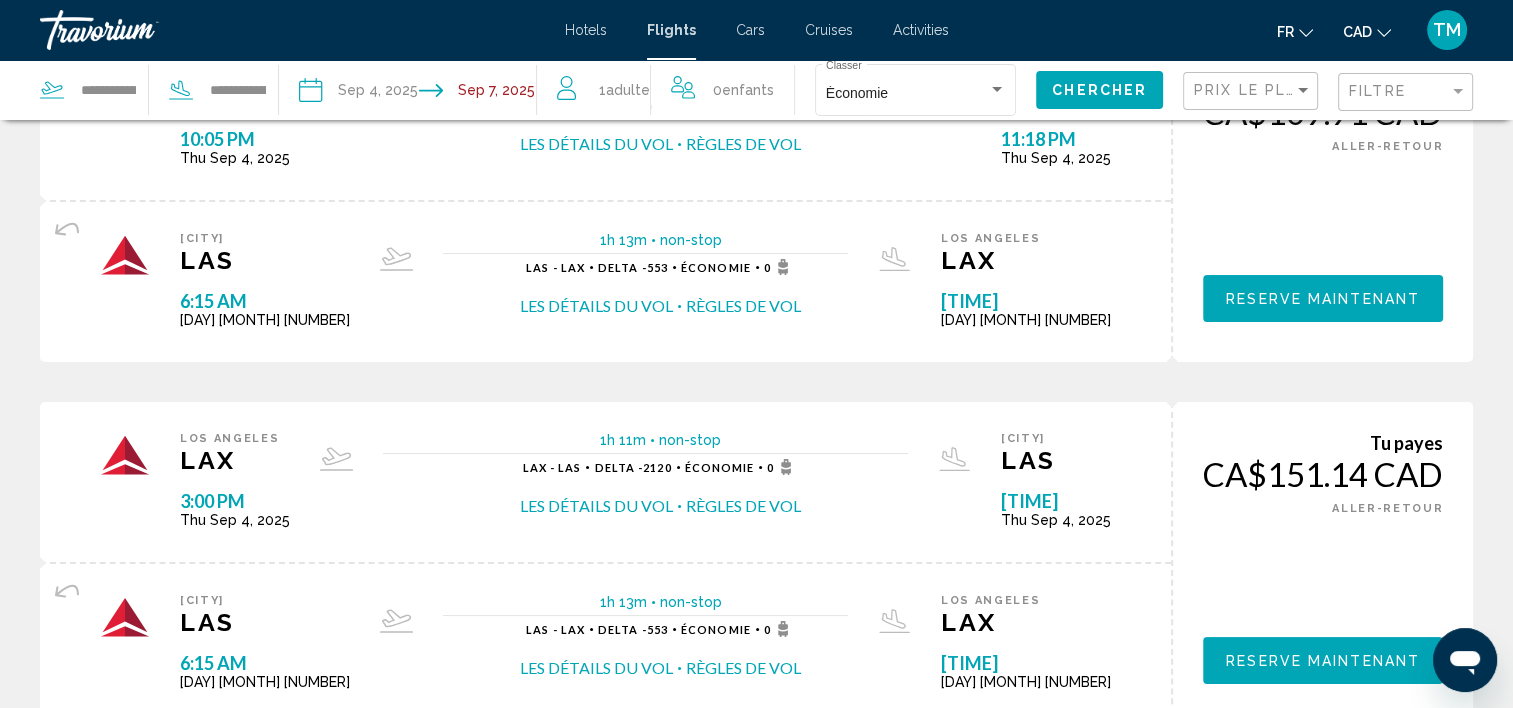 scroll, scrollTop: 151, scrollLeft: 0, axis: vertical 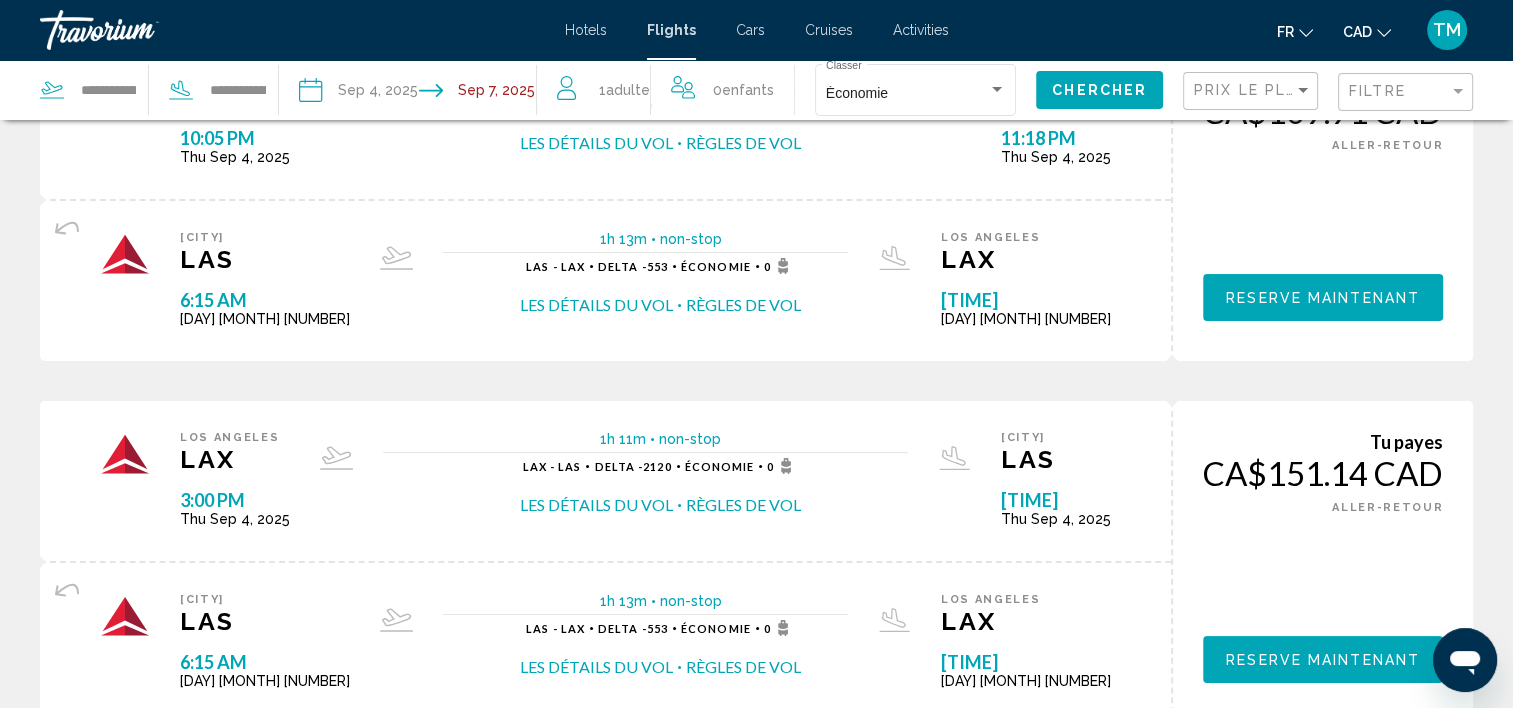 click 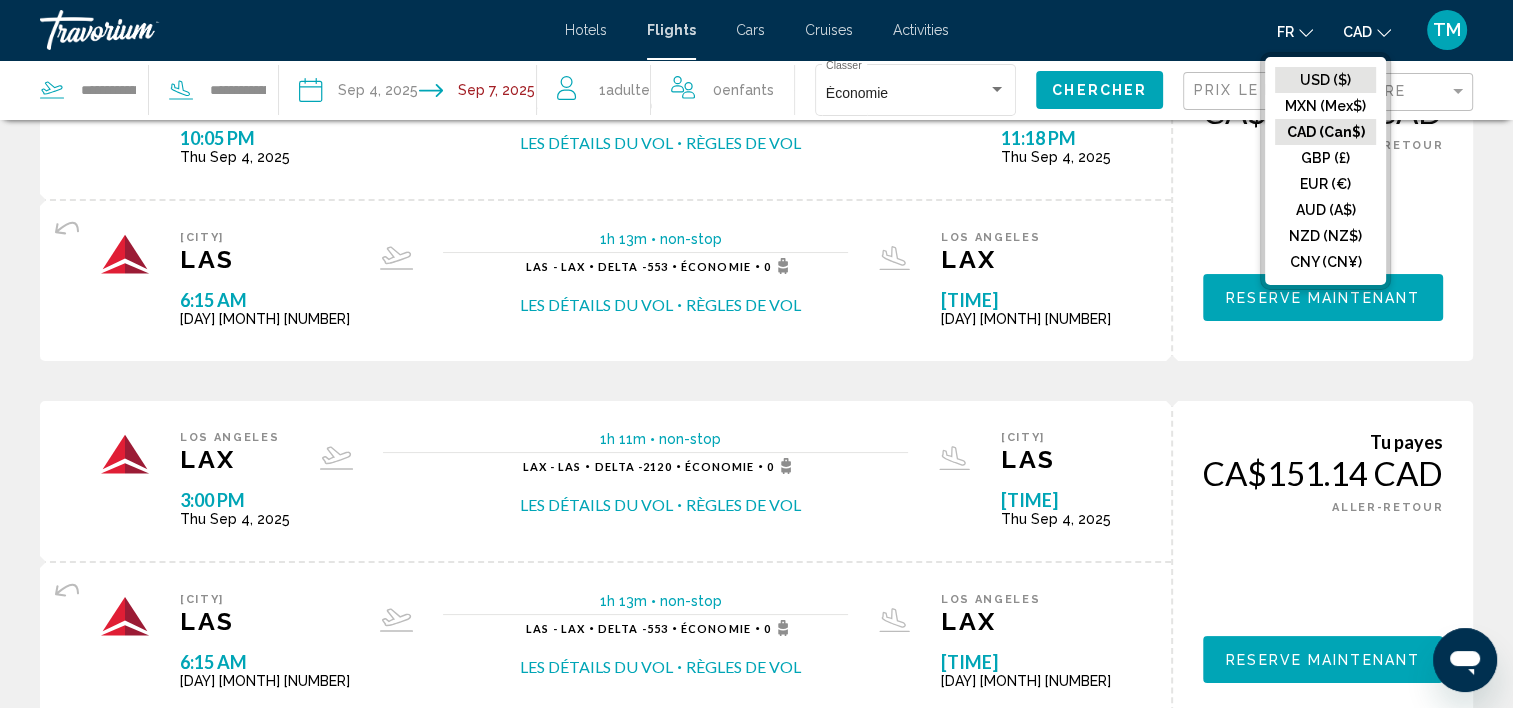 click on "USD ($)" 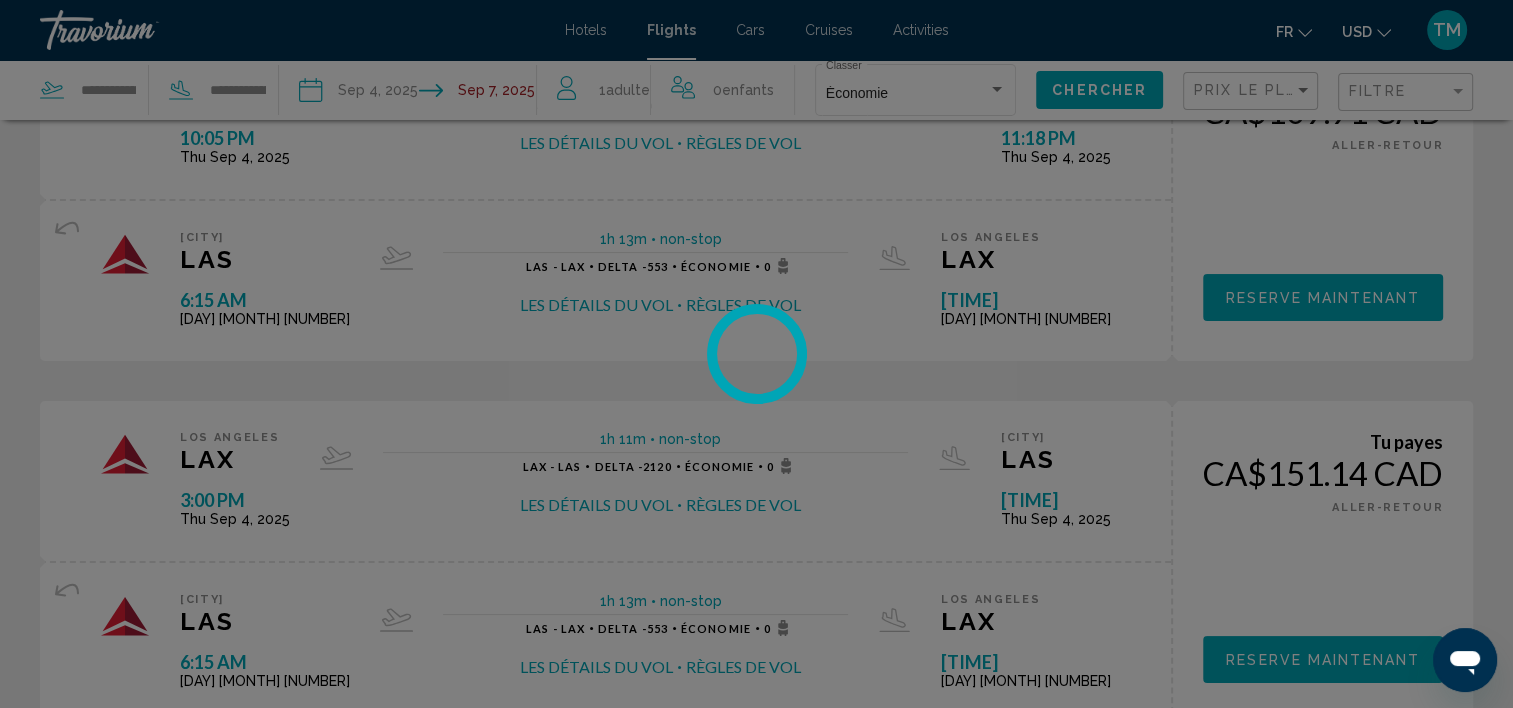 scroll, scrollTop: 0, scrollLeft: 0, axis: both 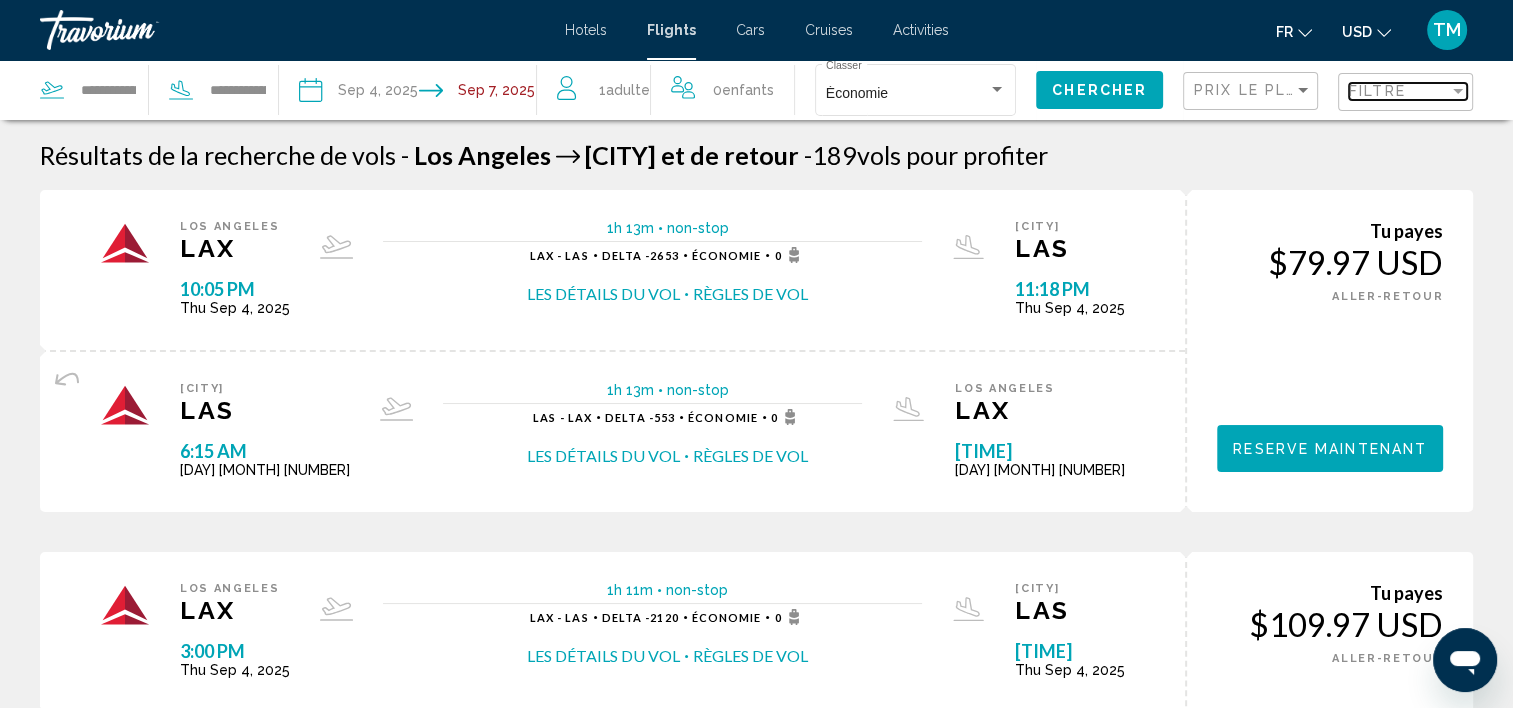 click on "Filtre" at bounding box center [1377, 91] 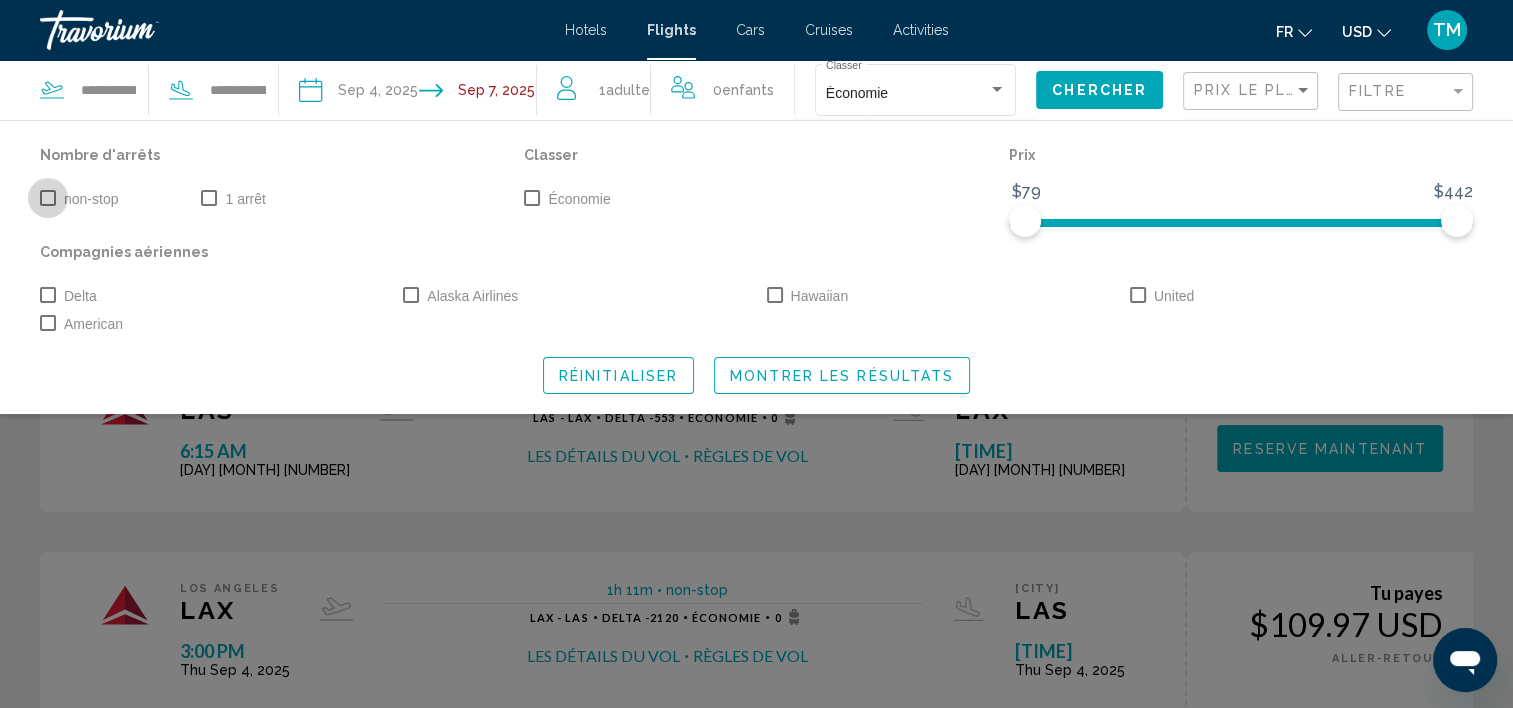 click on "non-stop" at bounding box center (91, 199) 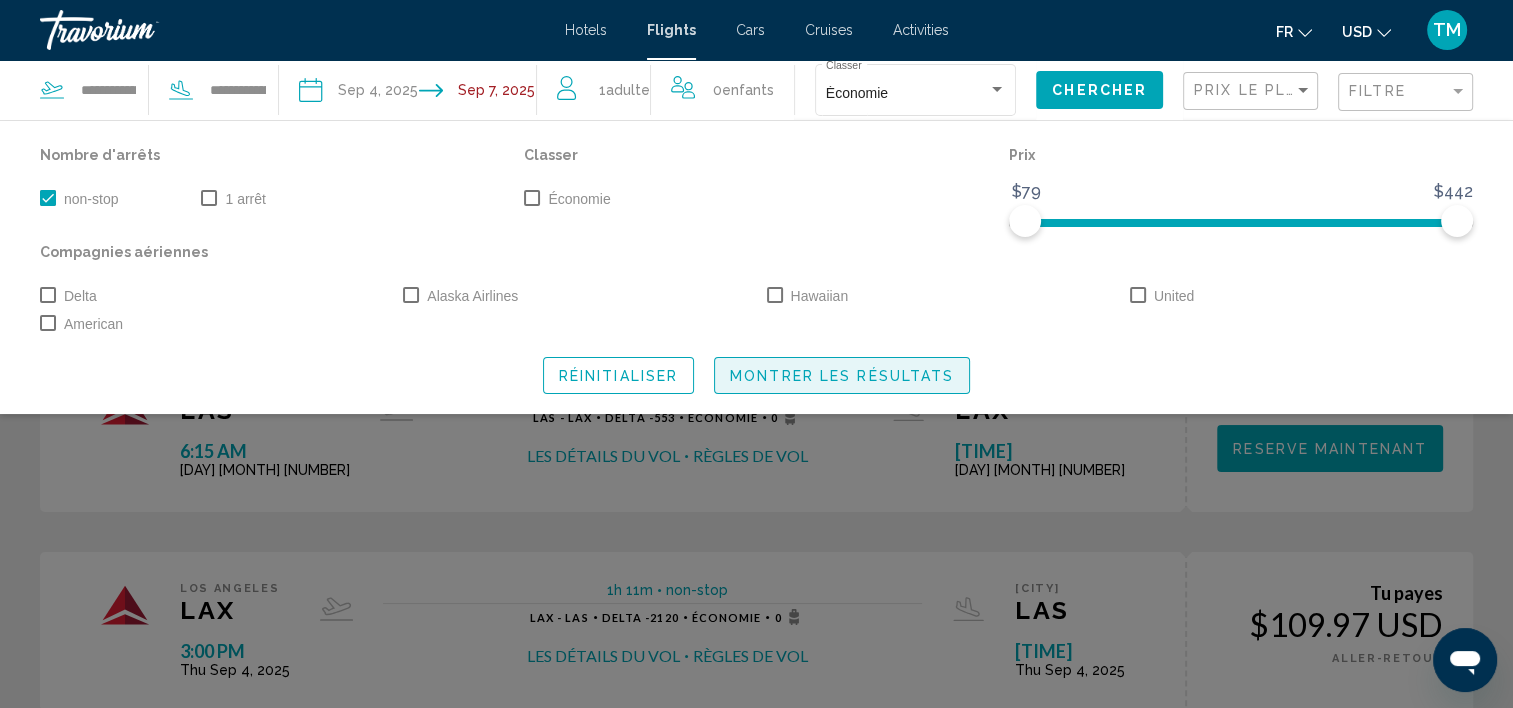 click on "Montrer les résultats" 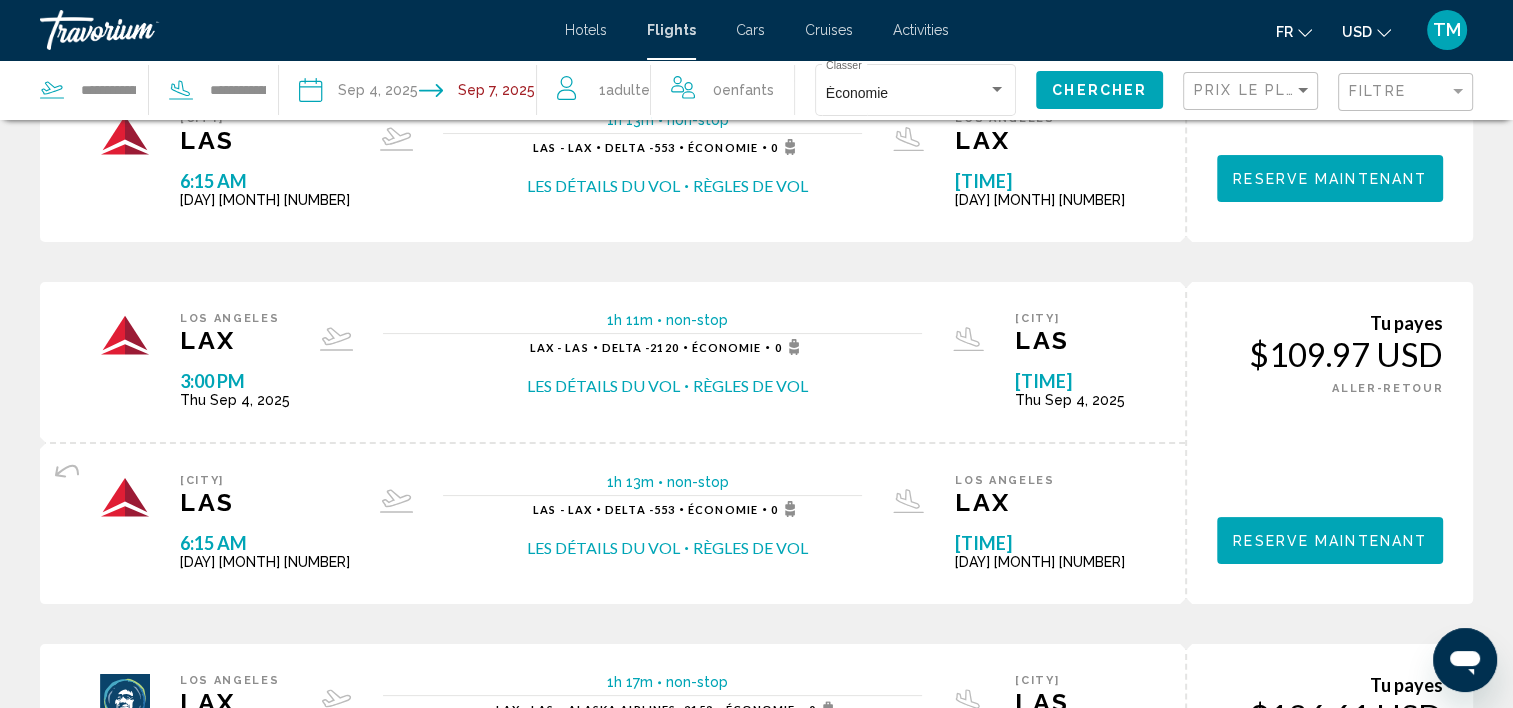 scroll, scrollTop: 272, scrollLeft: 0, axis: vertical 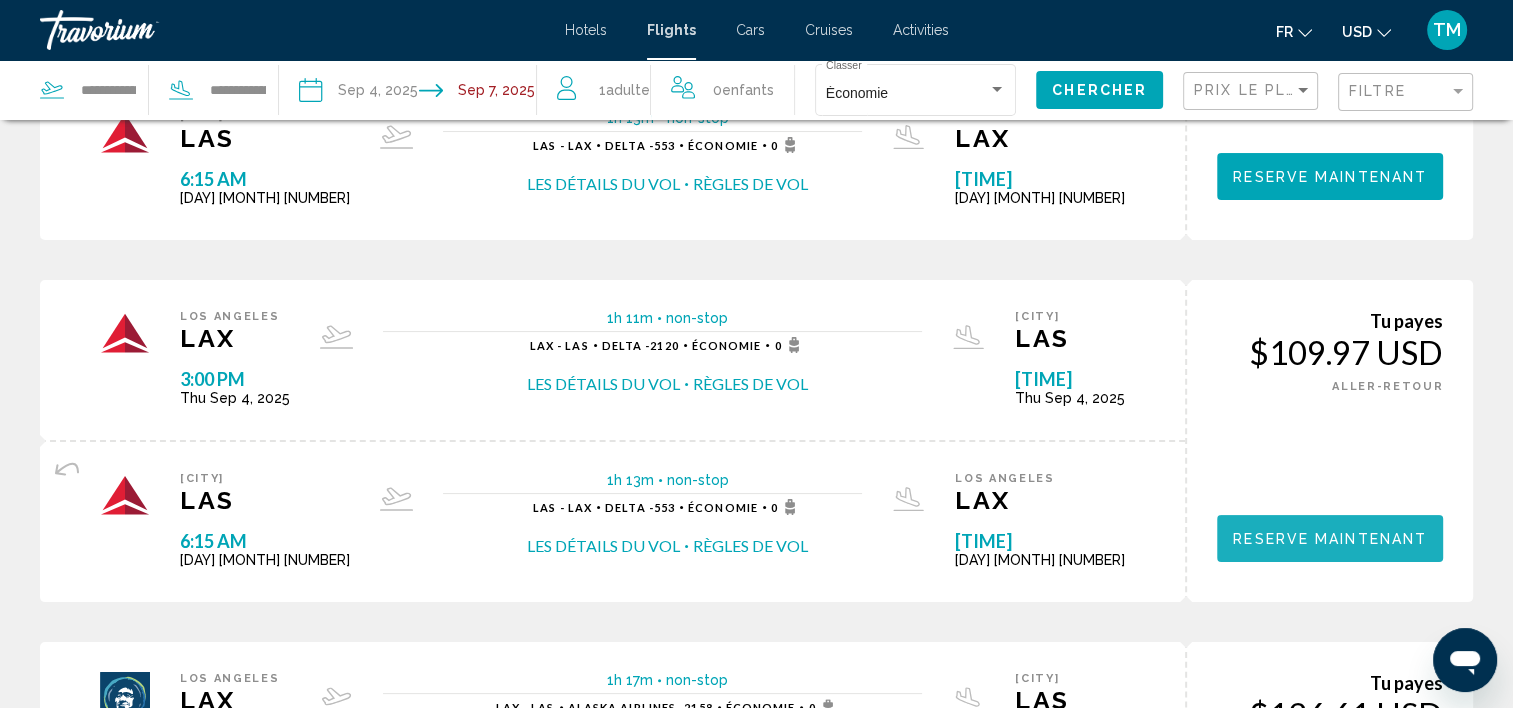 click on "Reserve maintenant" at bounding box center (1330, 539) 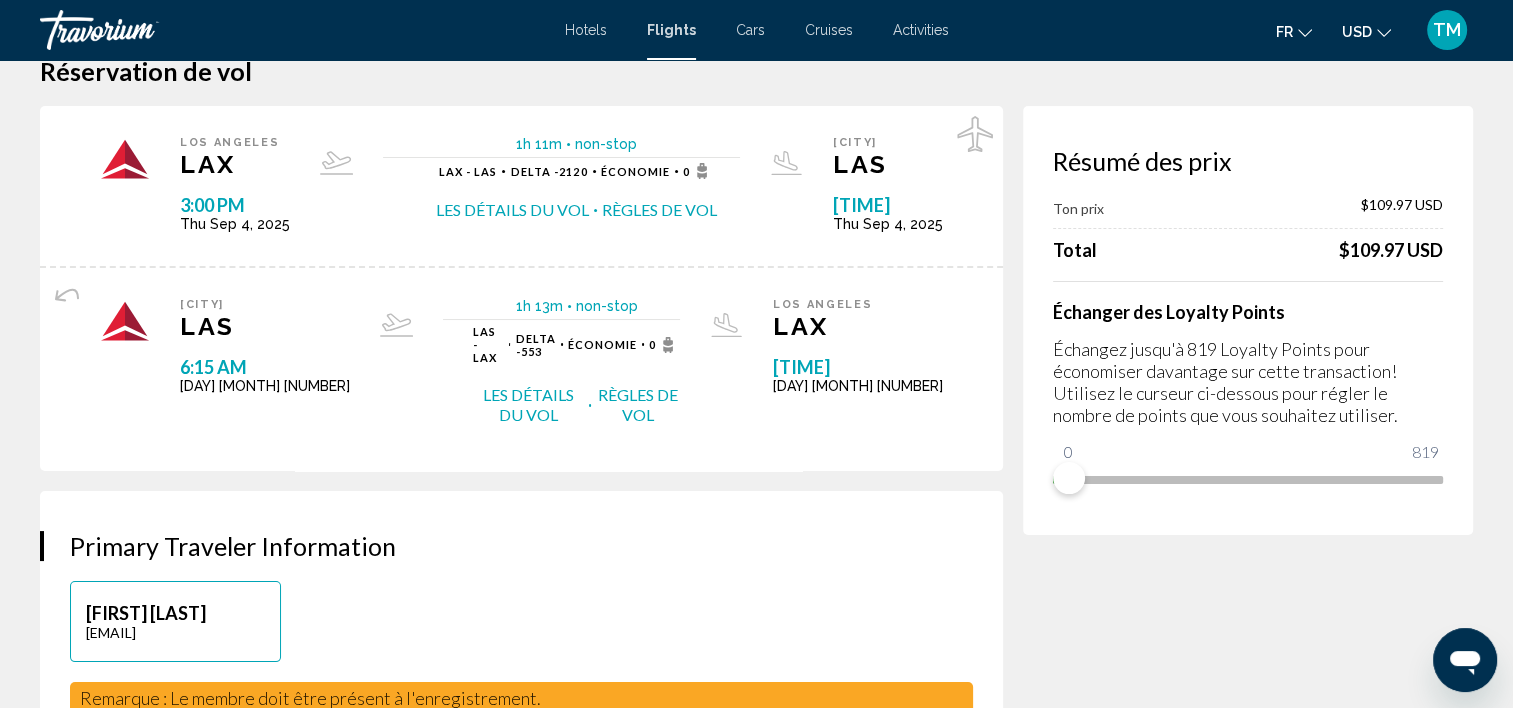 scroll, scrollTop: 40, scrollLeft: 0, axis: vertical 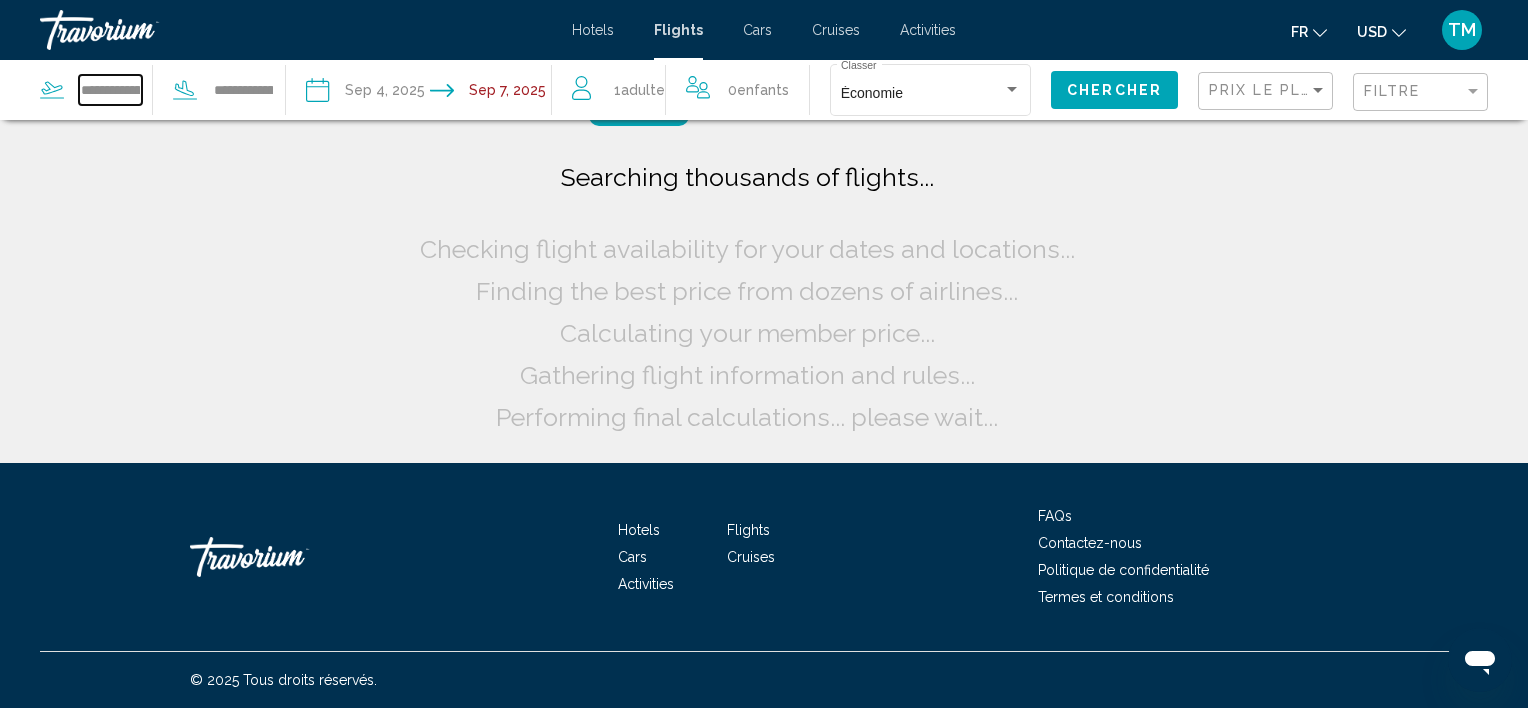 click on "**********" at bounding box center [110, 90] 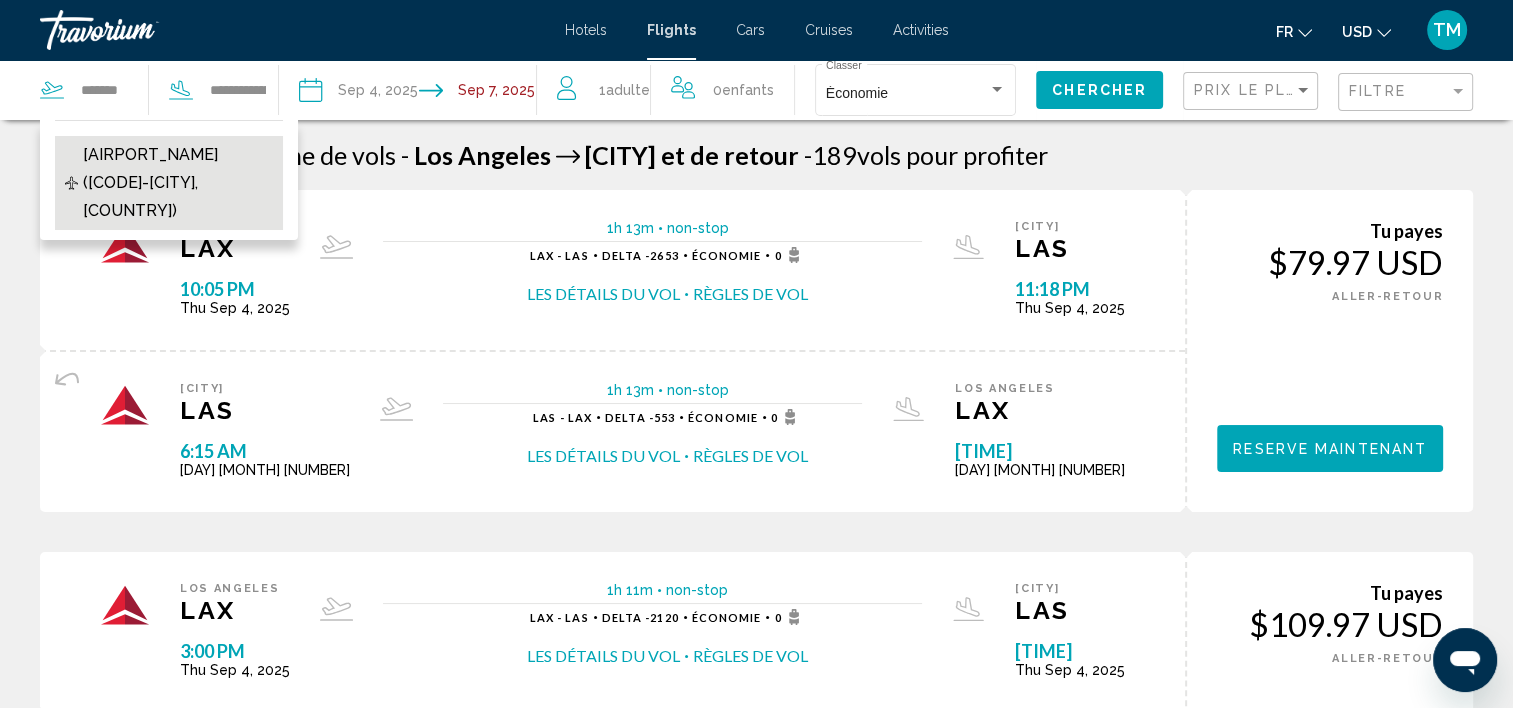 click on "[AIRPORT_NAME] ([CODE]-[CITY], [COUNTRY])" at bounding box center [178, 183] 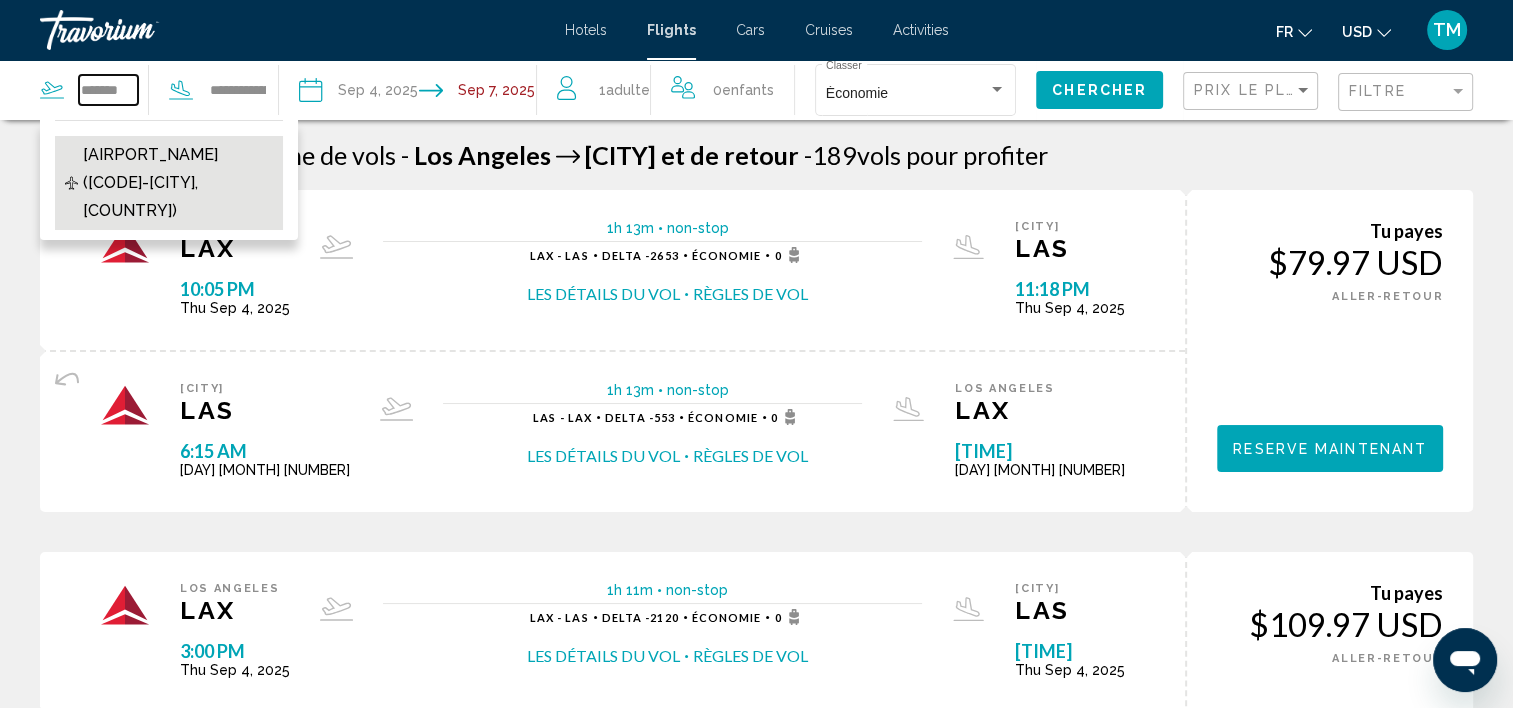 type on "**********" 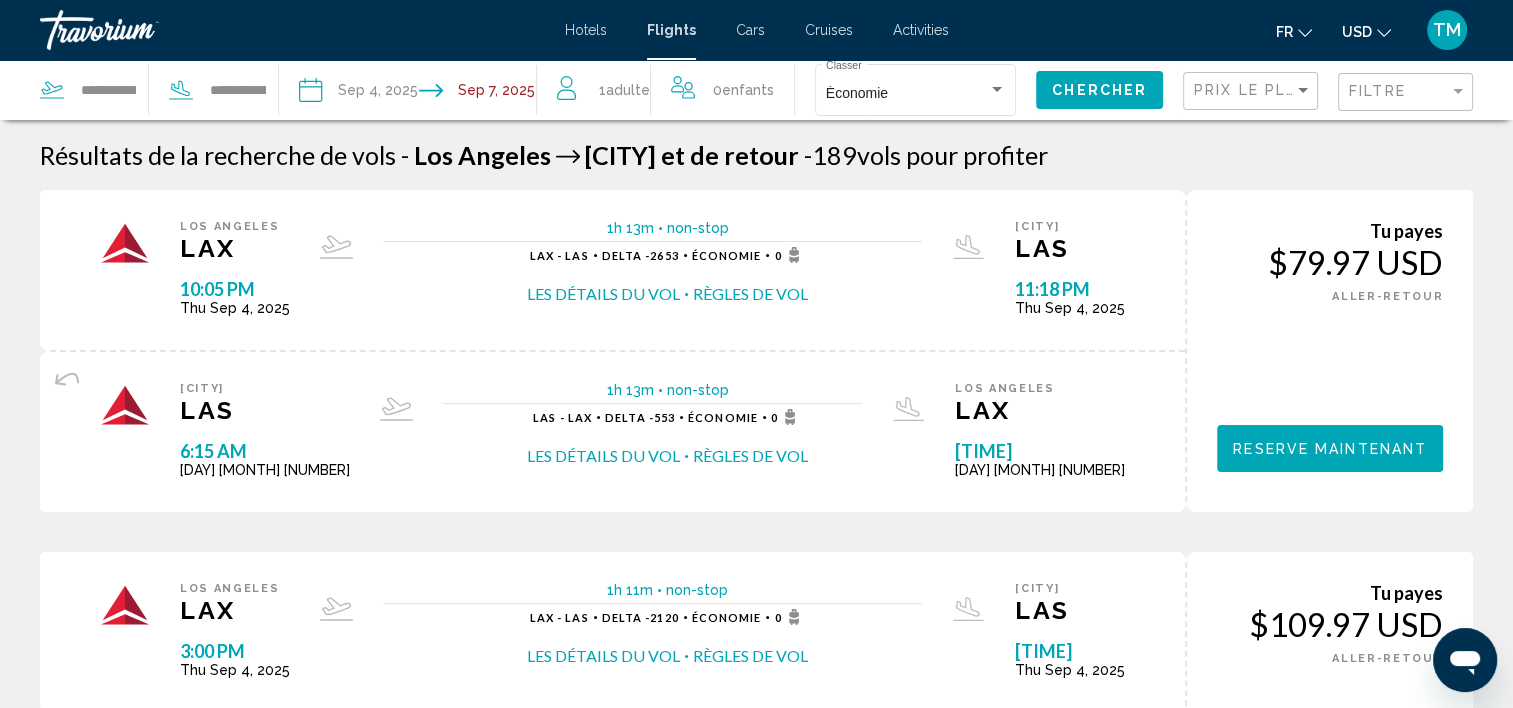 click at bounding box center [357, 93] 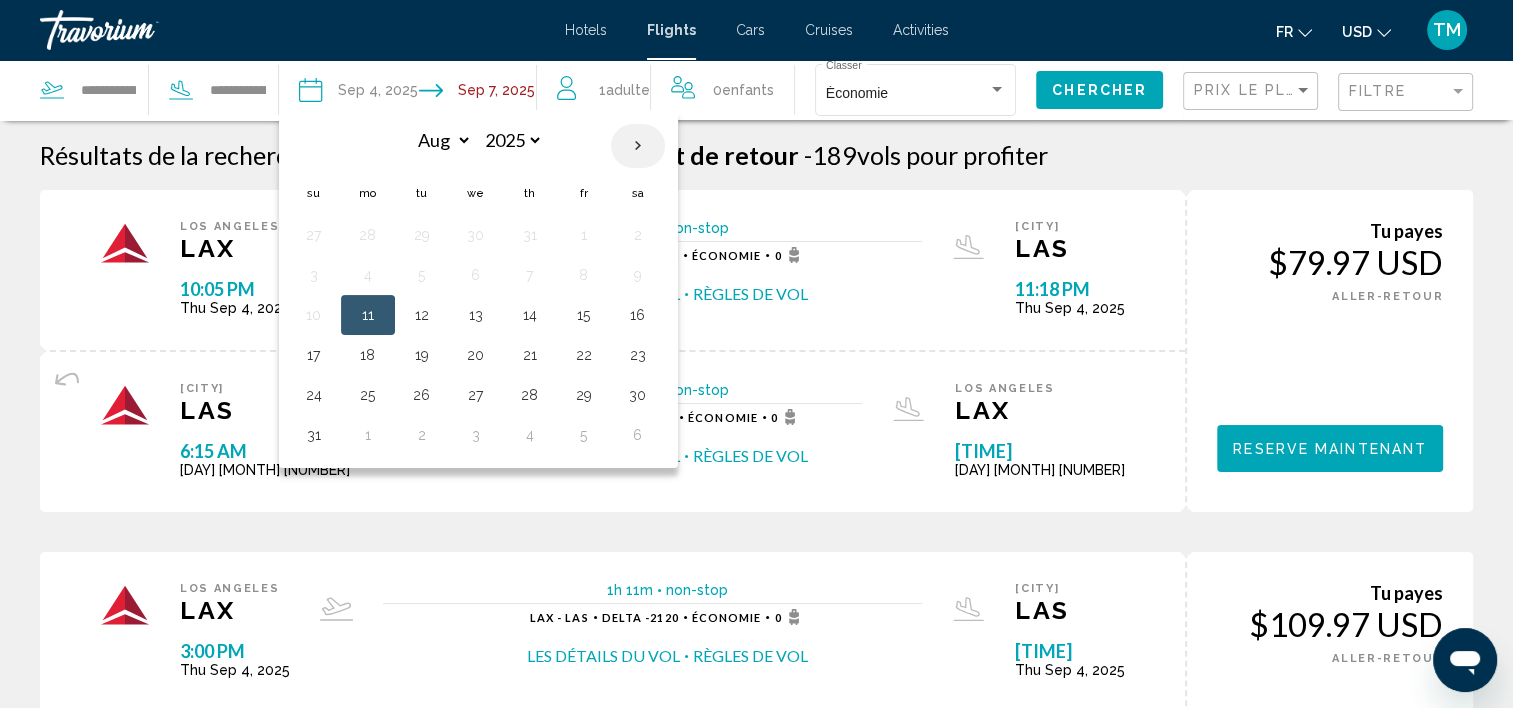 click at bounding box center [638, 146] 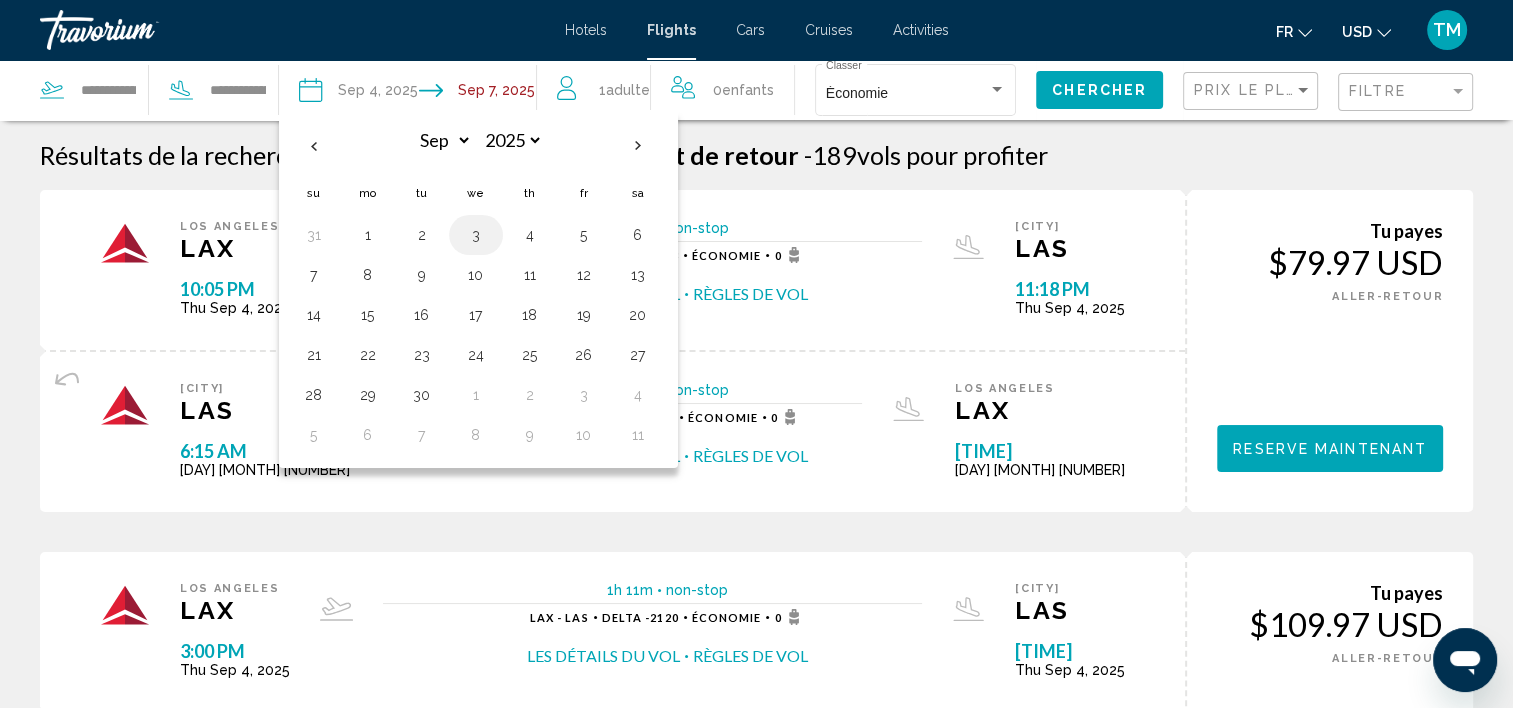 click on "3" at bounding box center (476, 235) 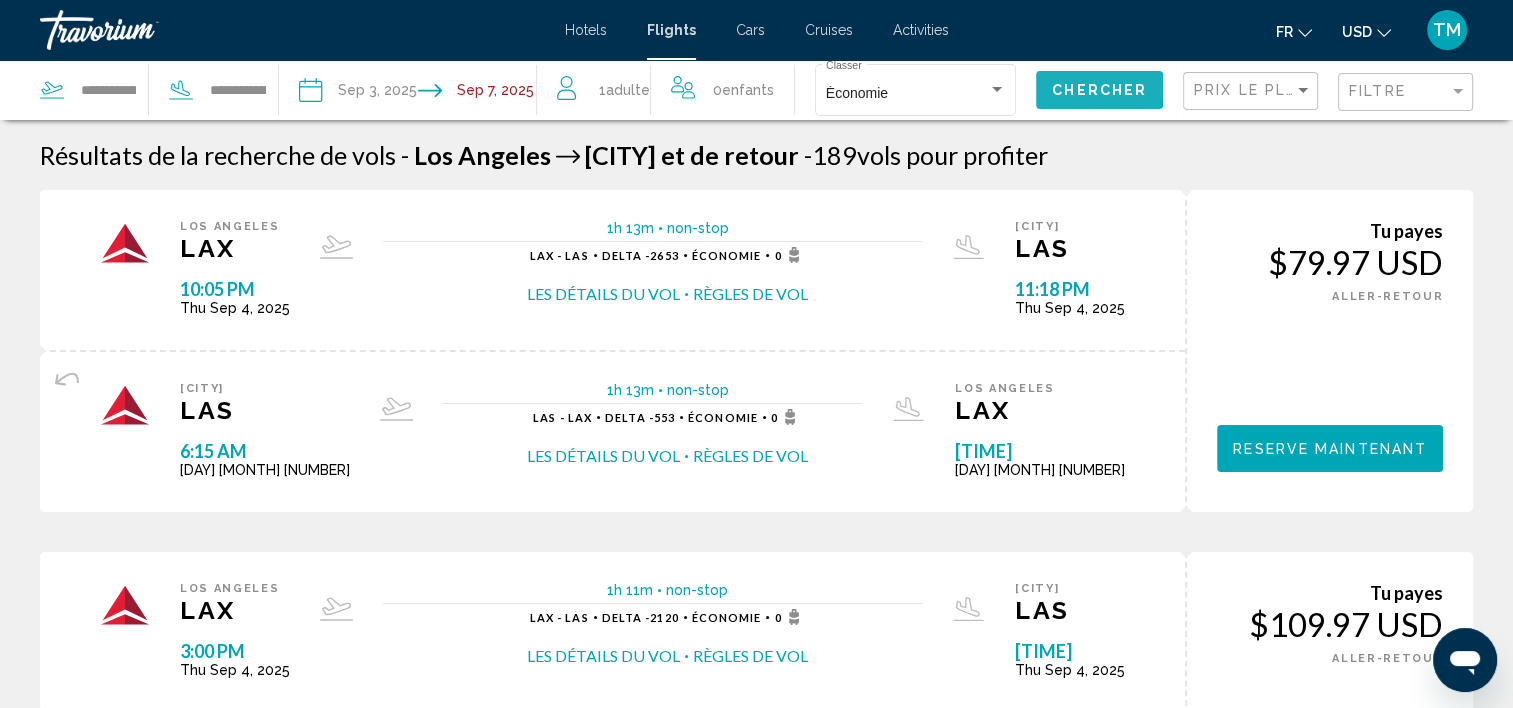 click on "Chercher" 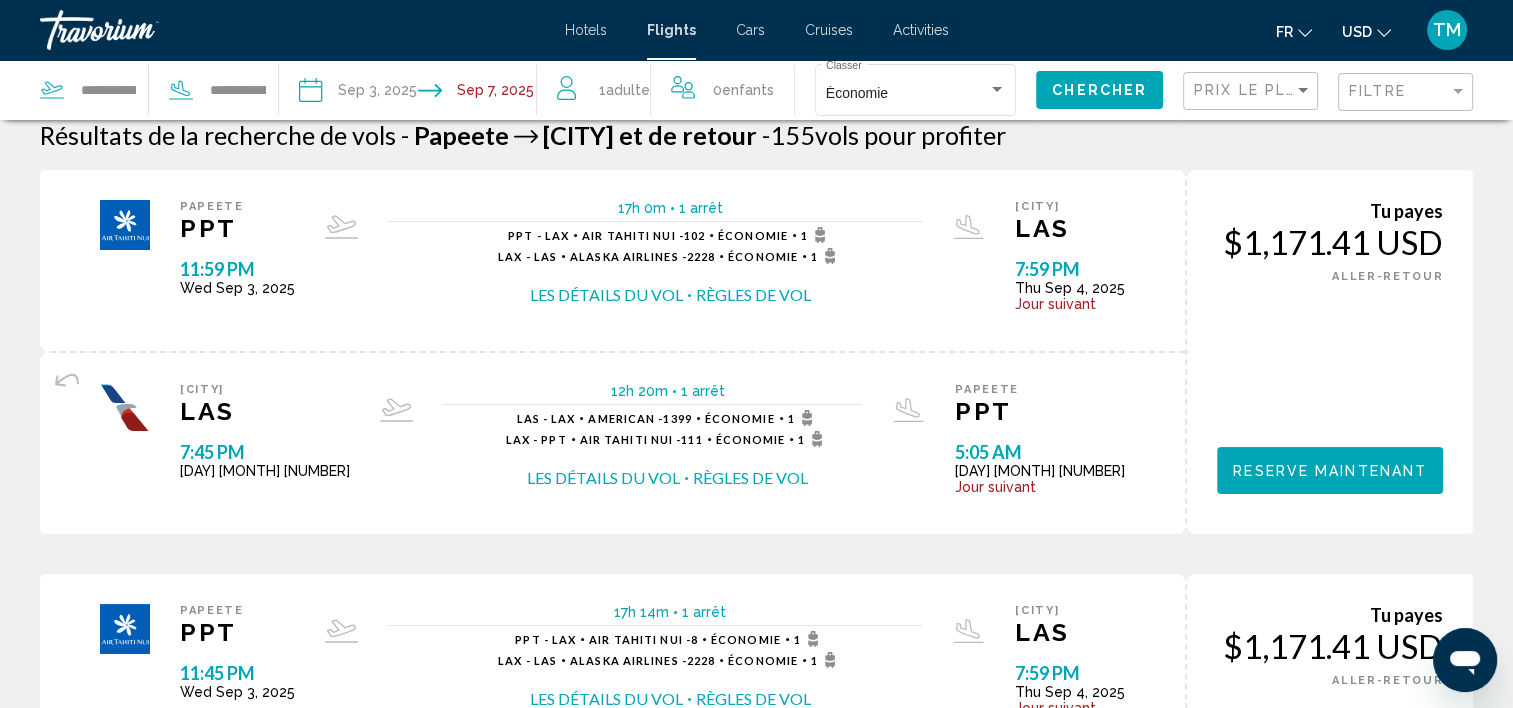 scroll, scrollTop: 6, scrollLeft: 0, axis: vertical 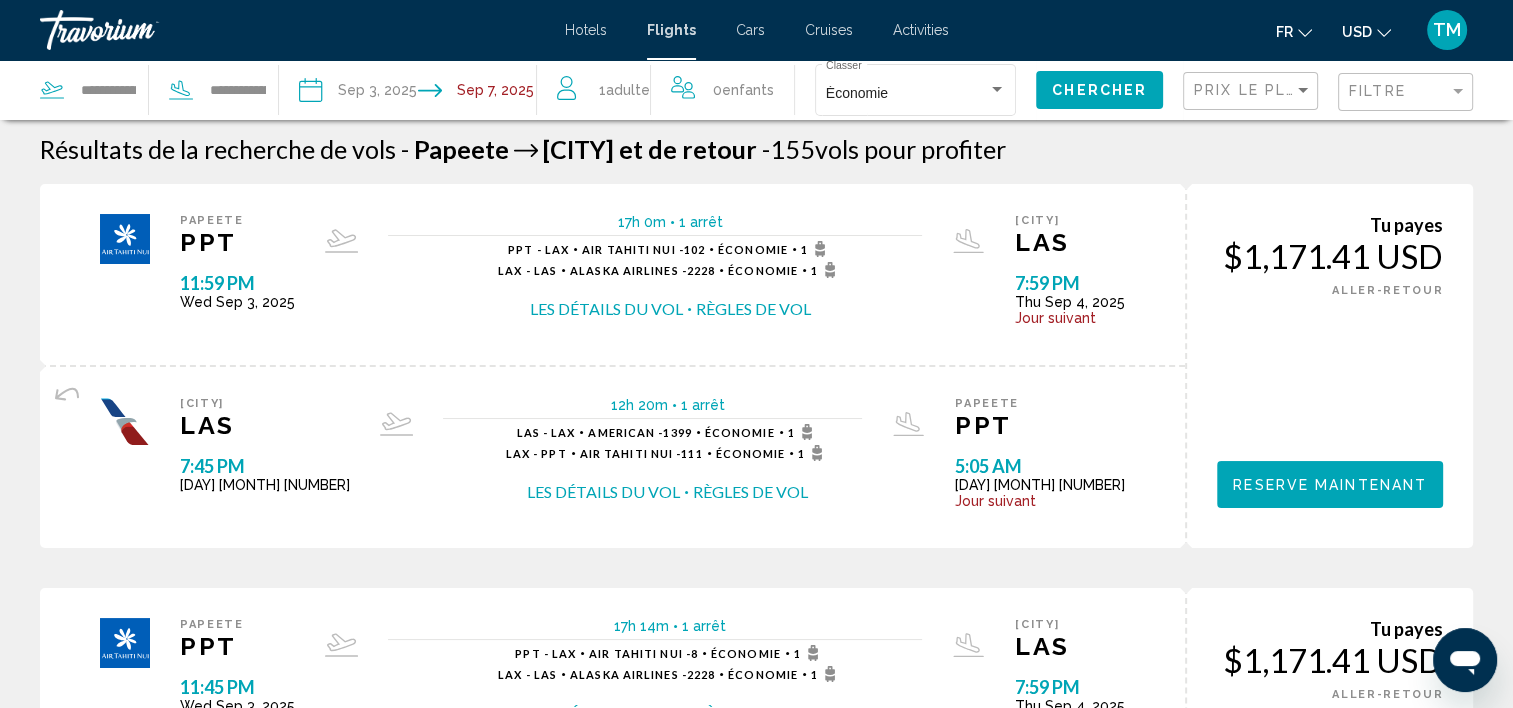 click on "Les détails du vol" at bounding box center (606, 309) 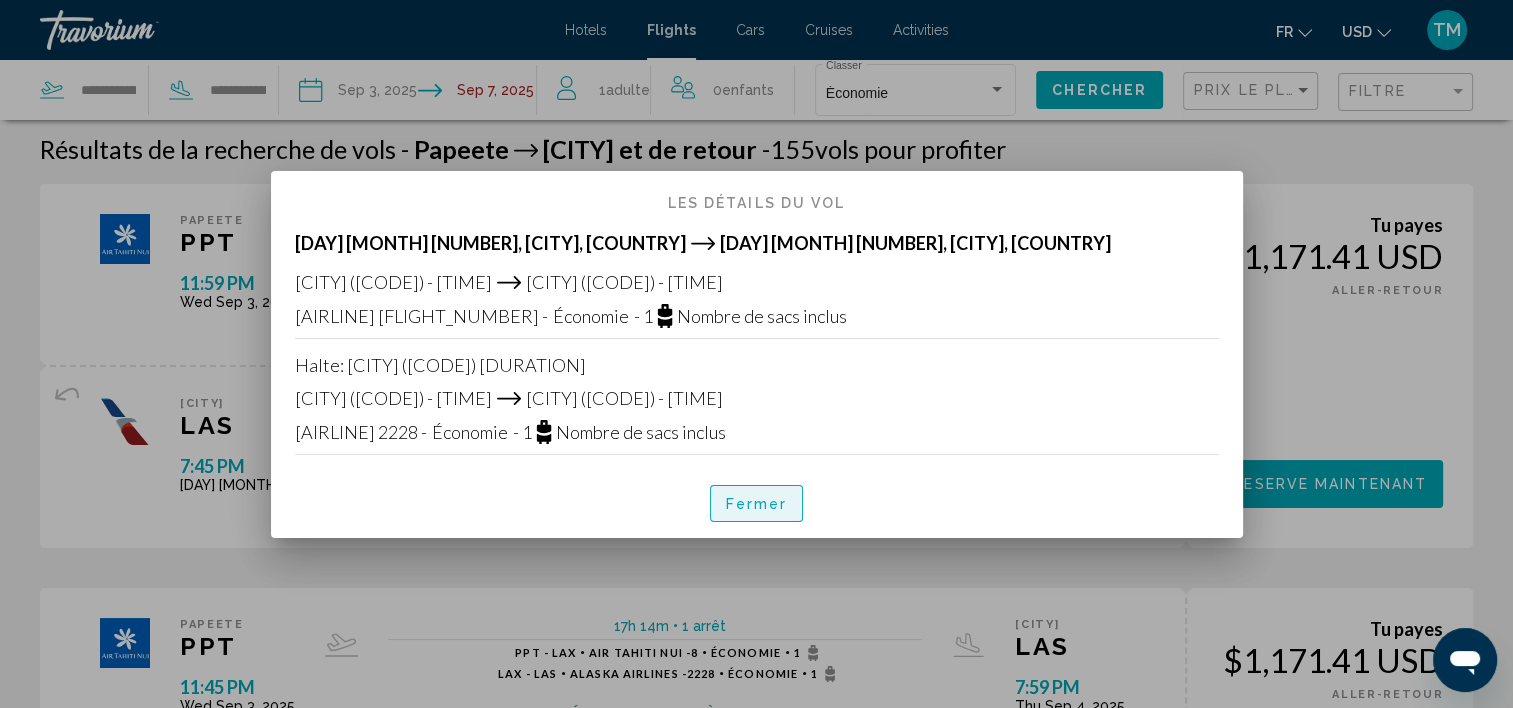 click on "Fermer" at bounding box center [757, 503] 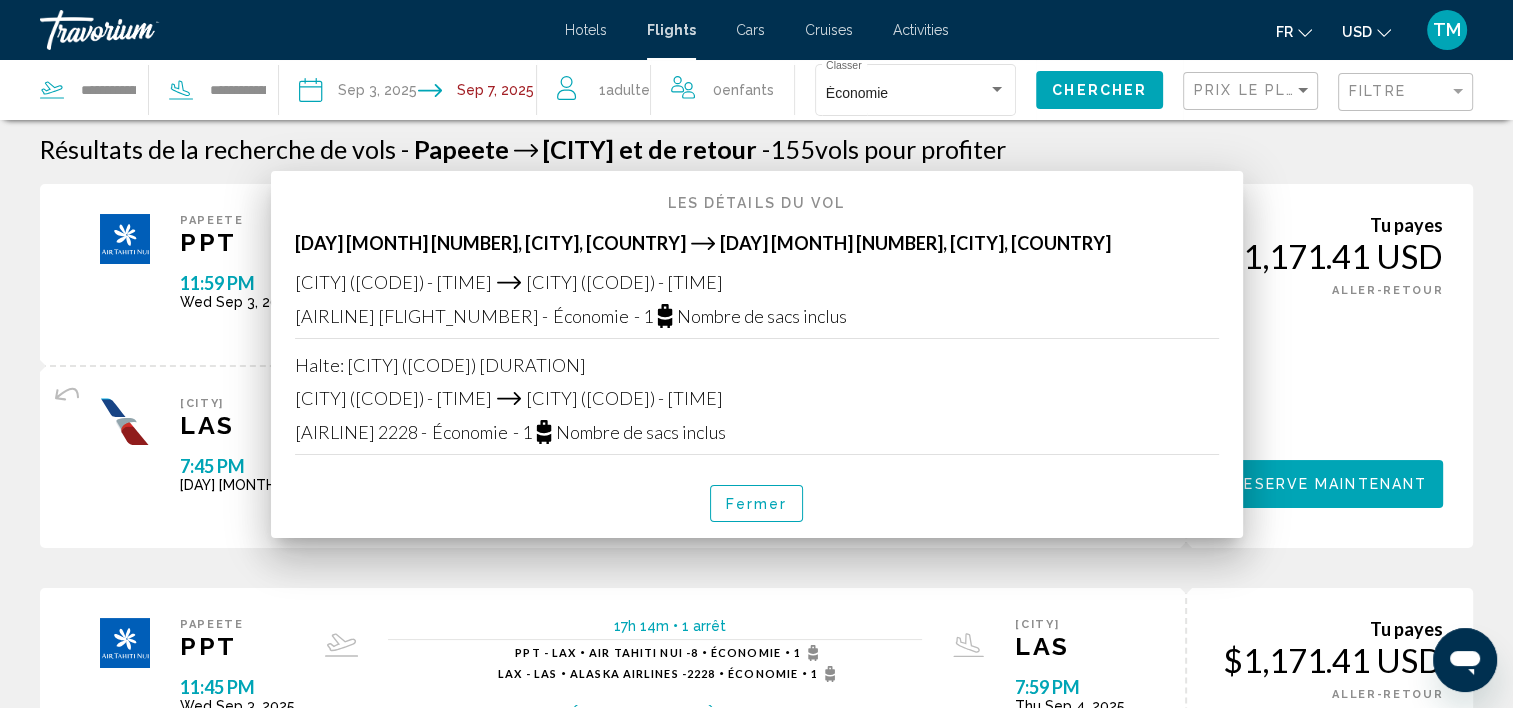 scroll, scrollTop: 6, scrollLeft: 0, axis: vertical 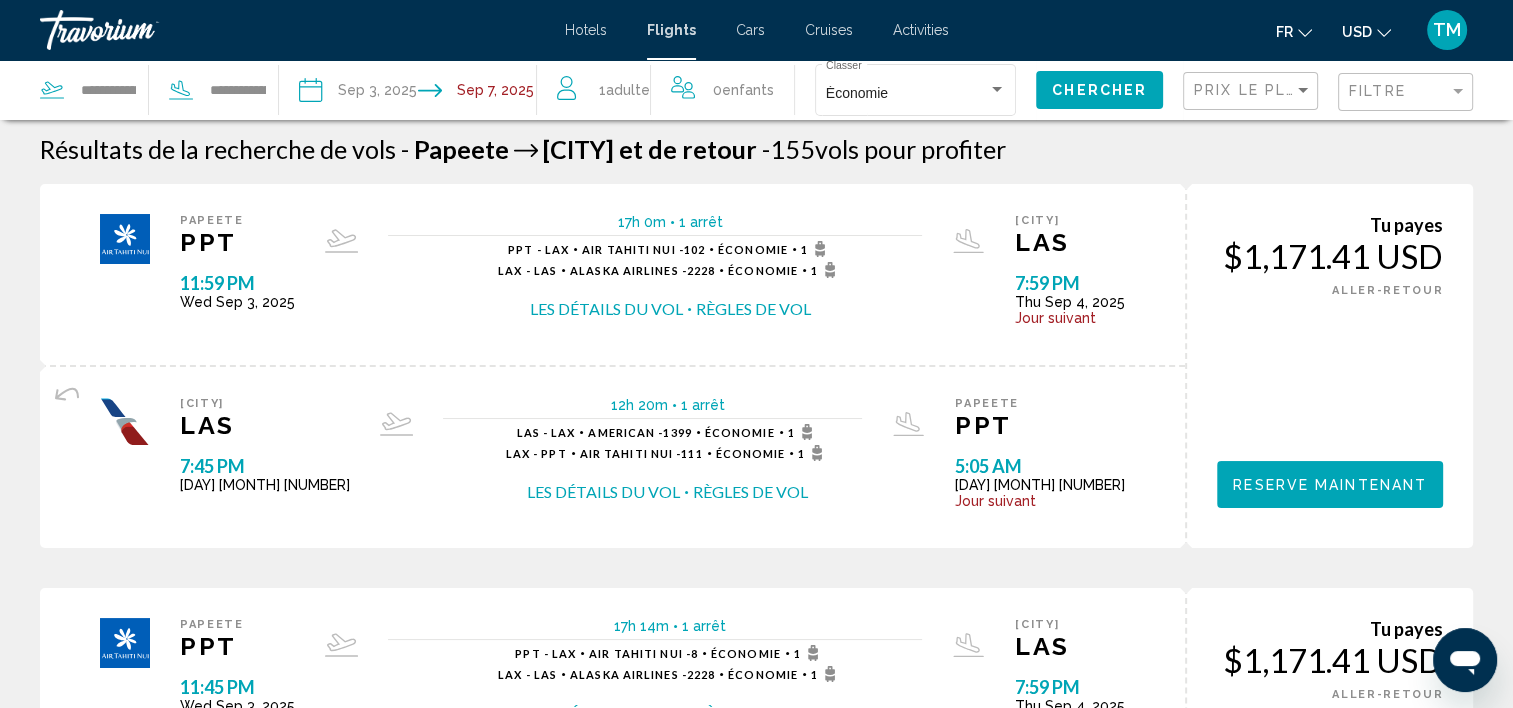 click on "Règles de vol" at bounding box center (750, 492) 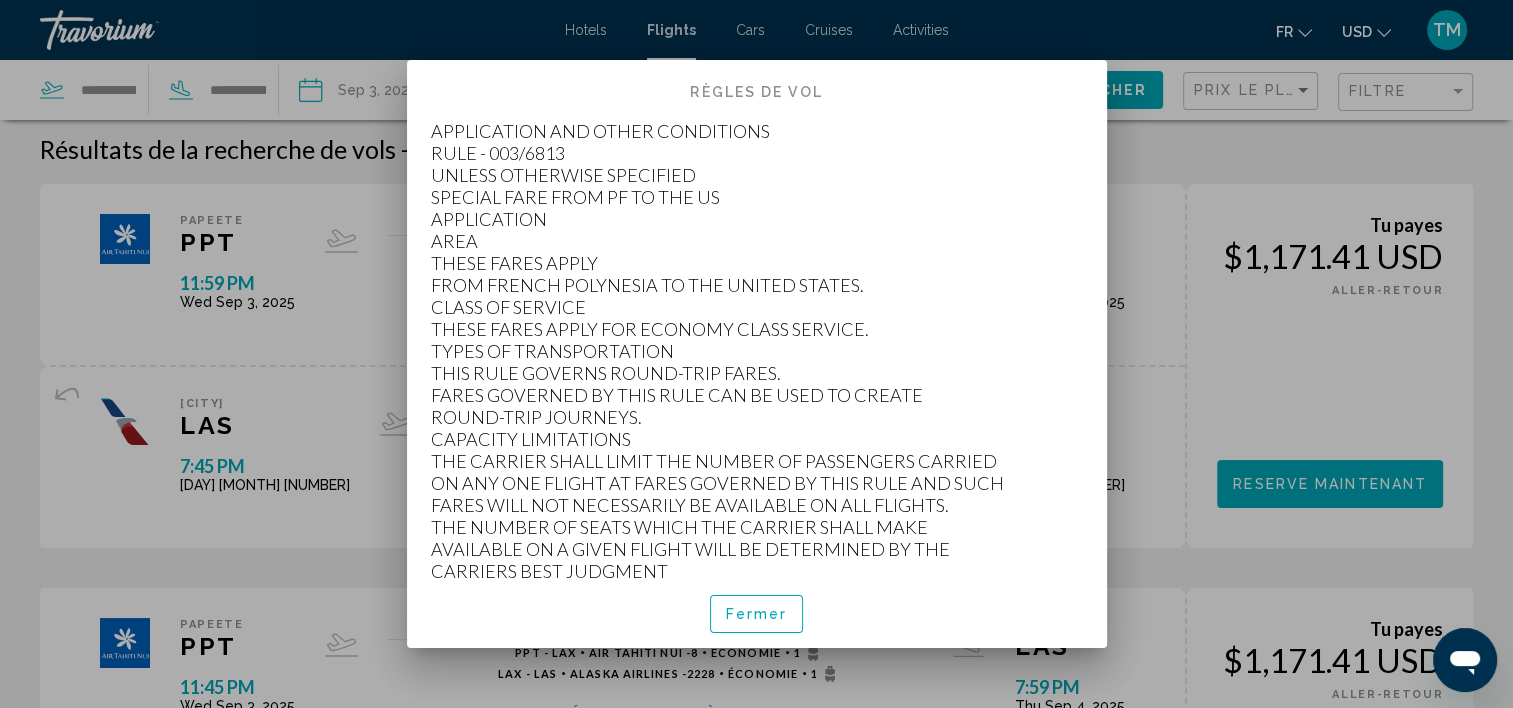 scroll, scrollTop: 0, scrollLeft: 0, axis: both 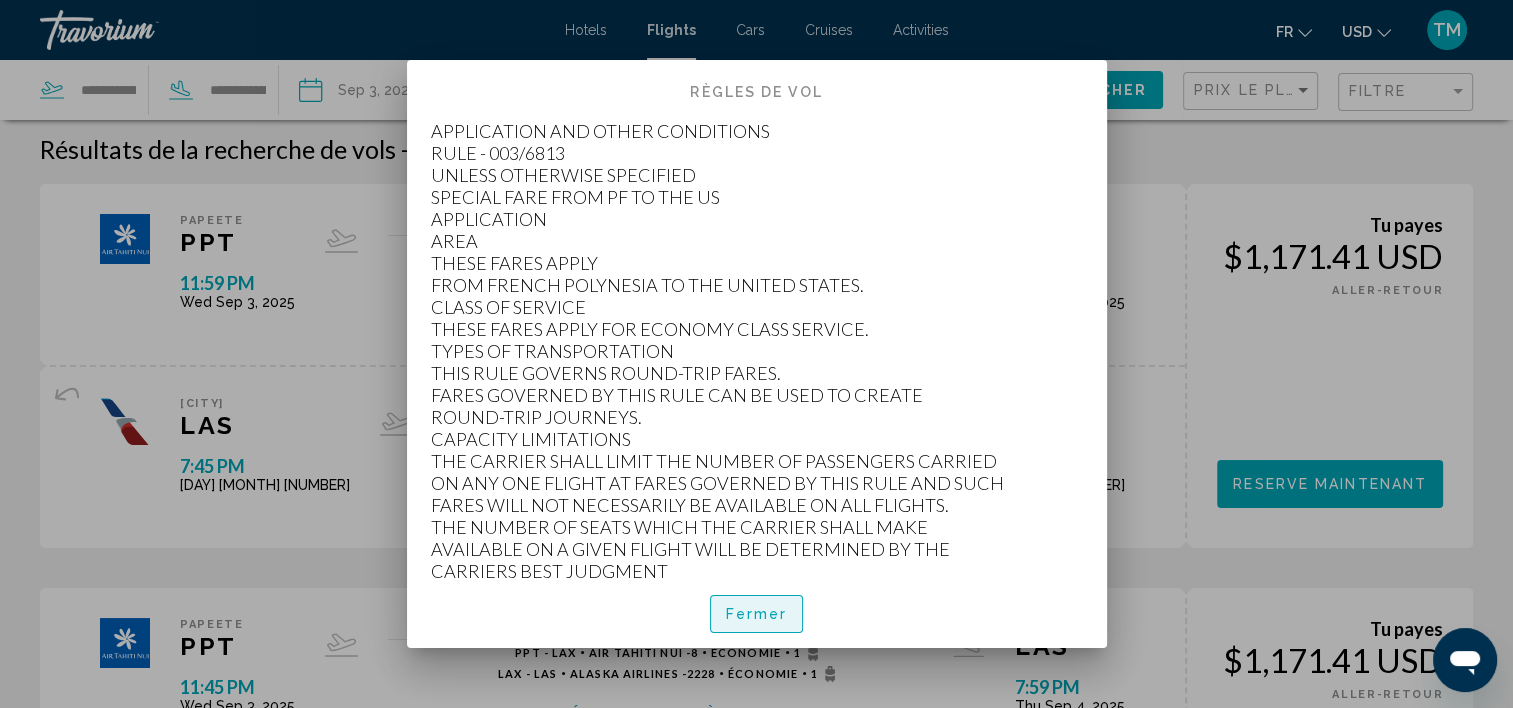 click on "Fermer" at bounding box center (757, 615) 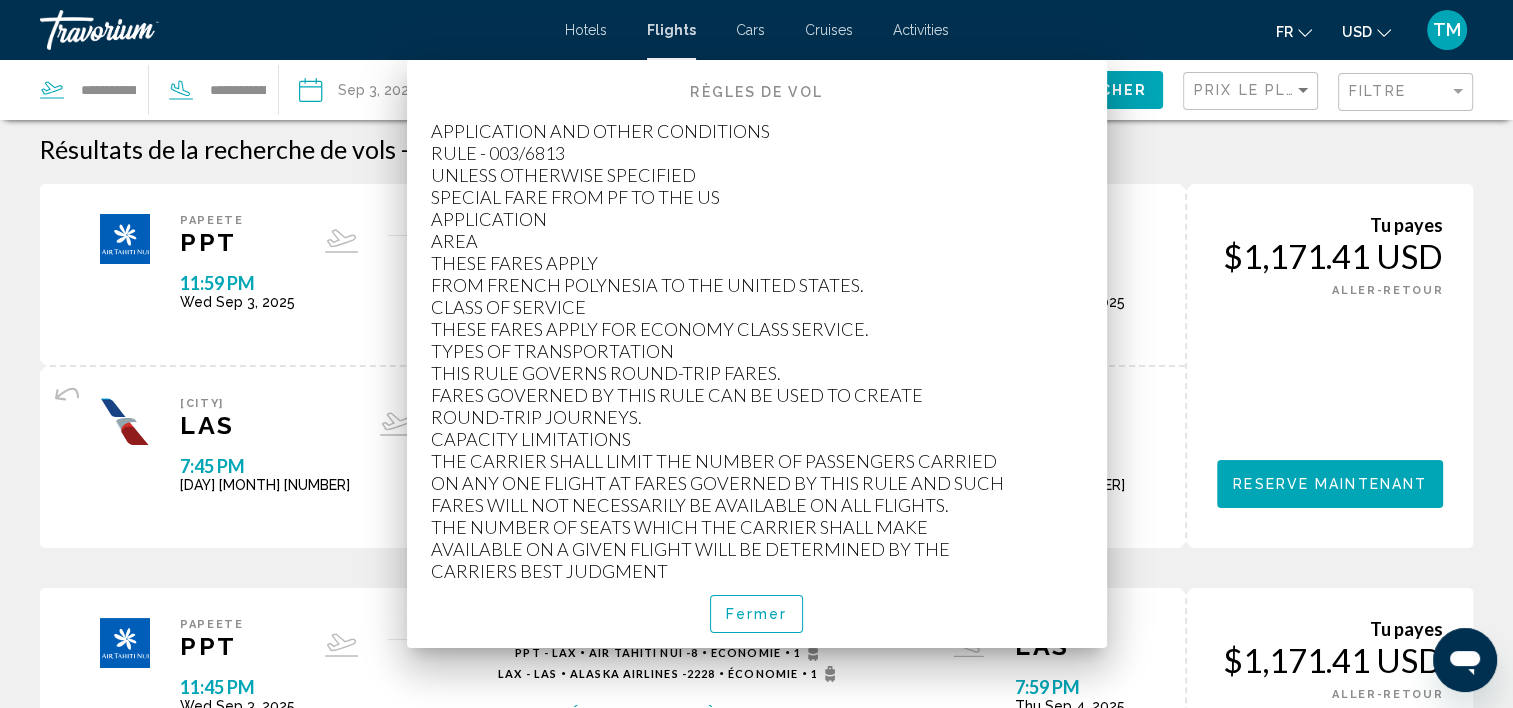 scroll, scrollTop: 6, scrollLeft: 0, axis: vertical 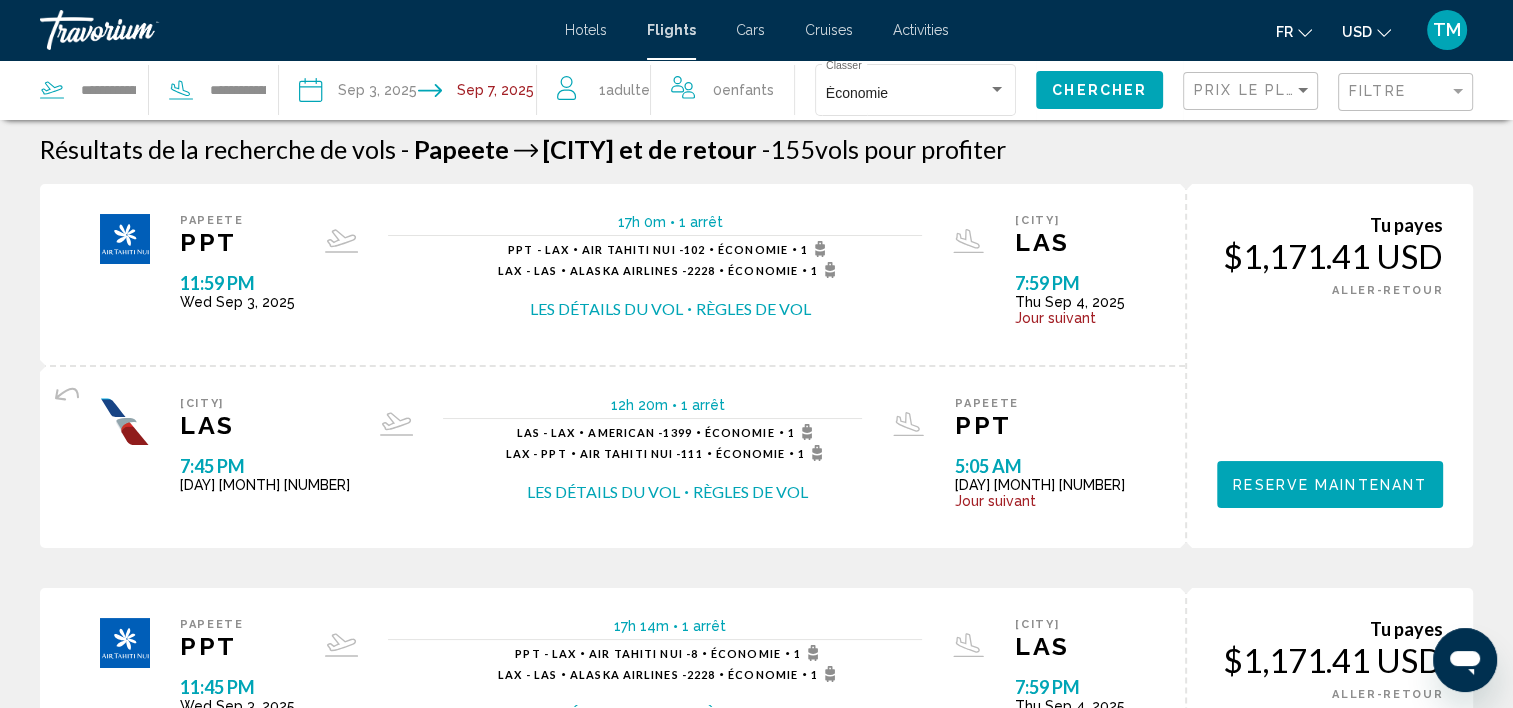 click on "Les détails du vol" at bounding box center (603, 492) 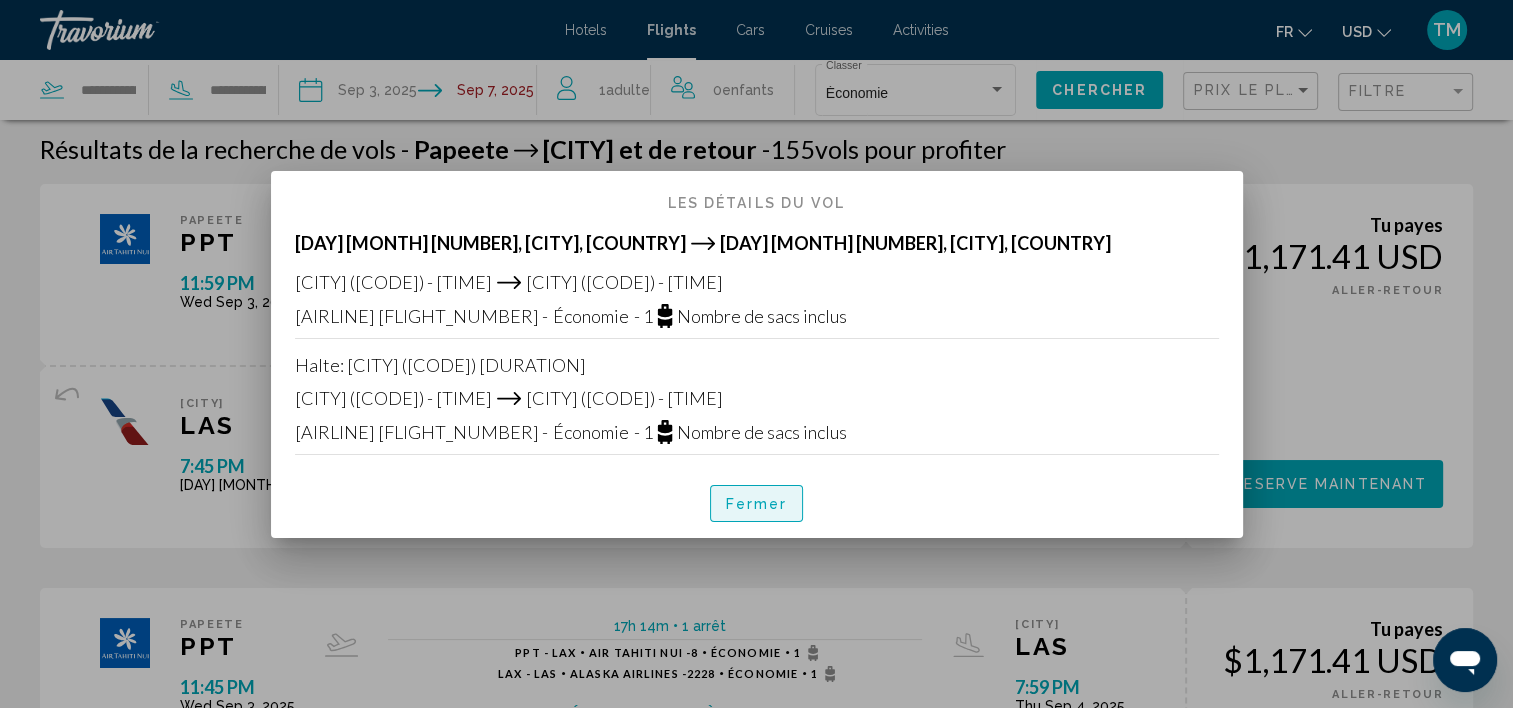 click on "Fermer" at bounding box center (757, 503) 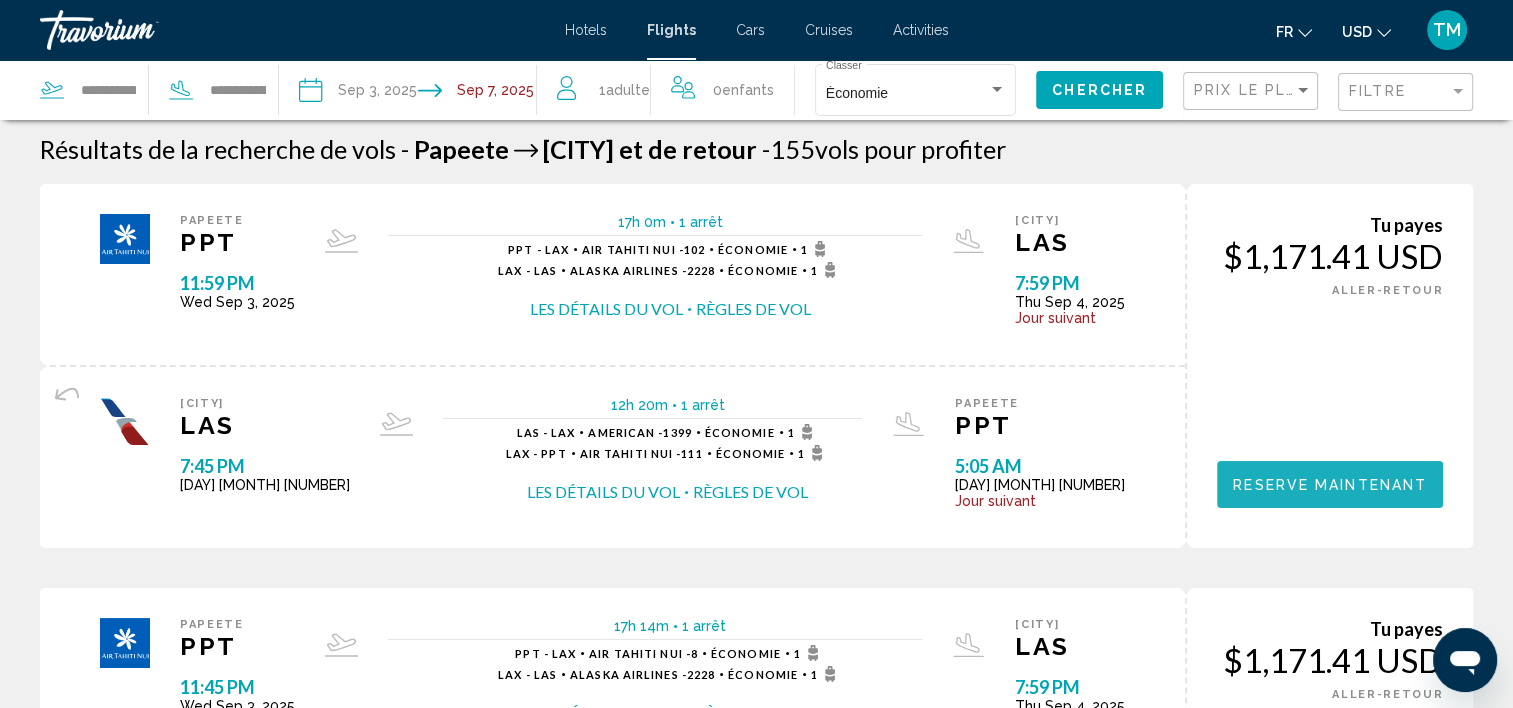 click on "Reserve maintenant" at bounding box center (1330, 485) 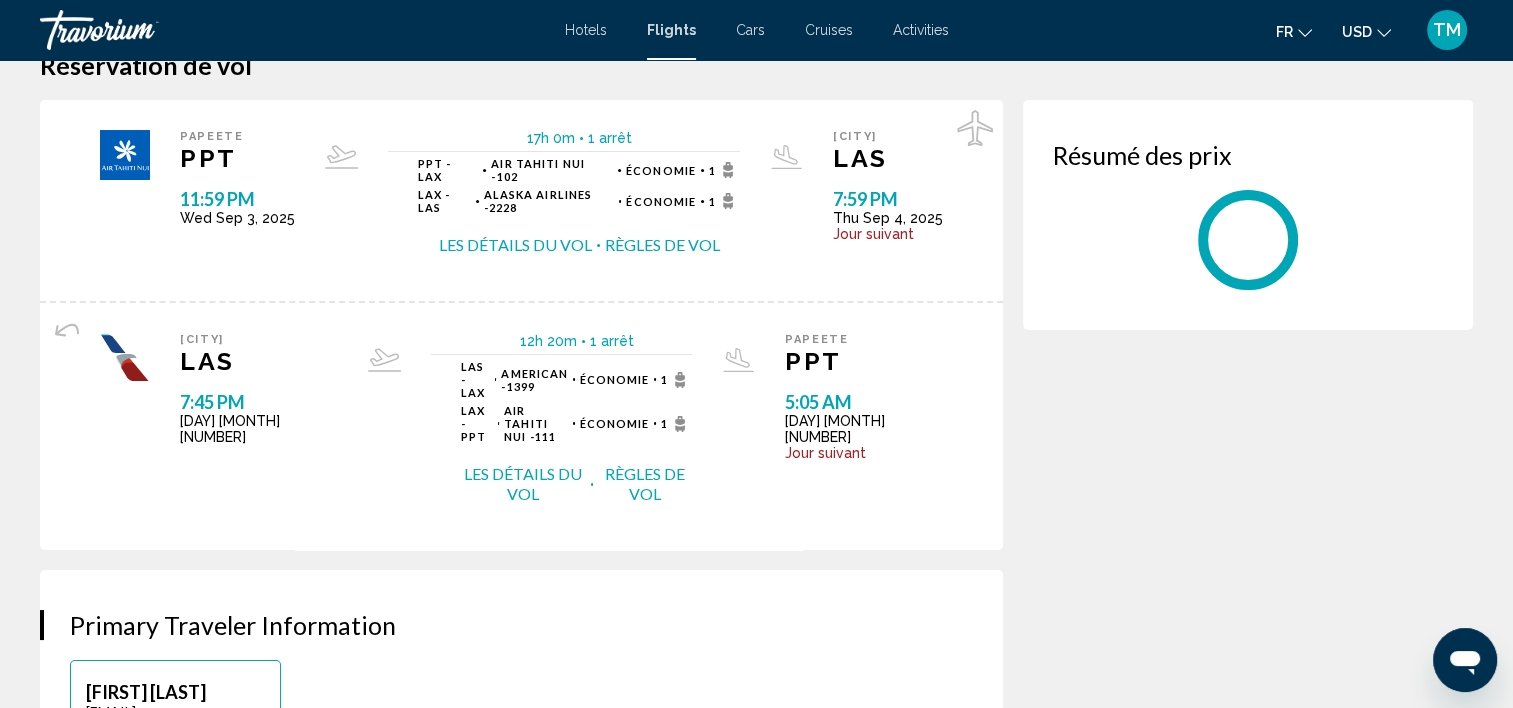 scroll, scrollTop: 0, scrollLeft: 0, axis: both 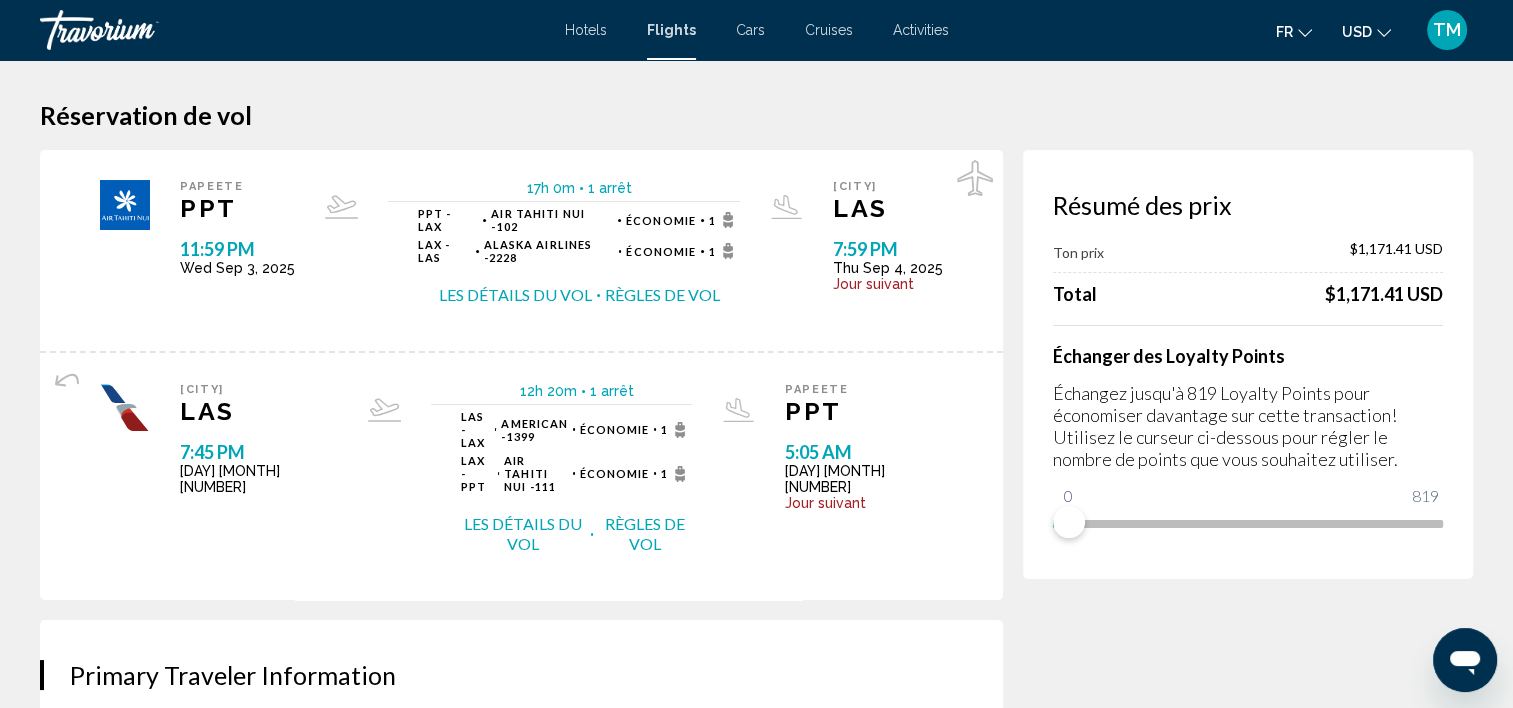 click on "Les détails du vol" at bounding box center (515, 295) 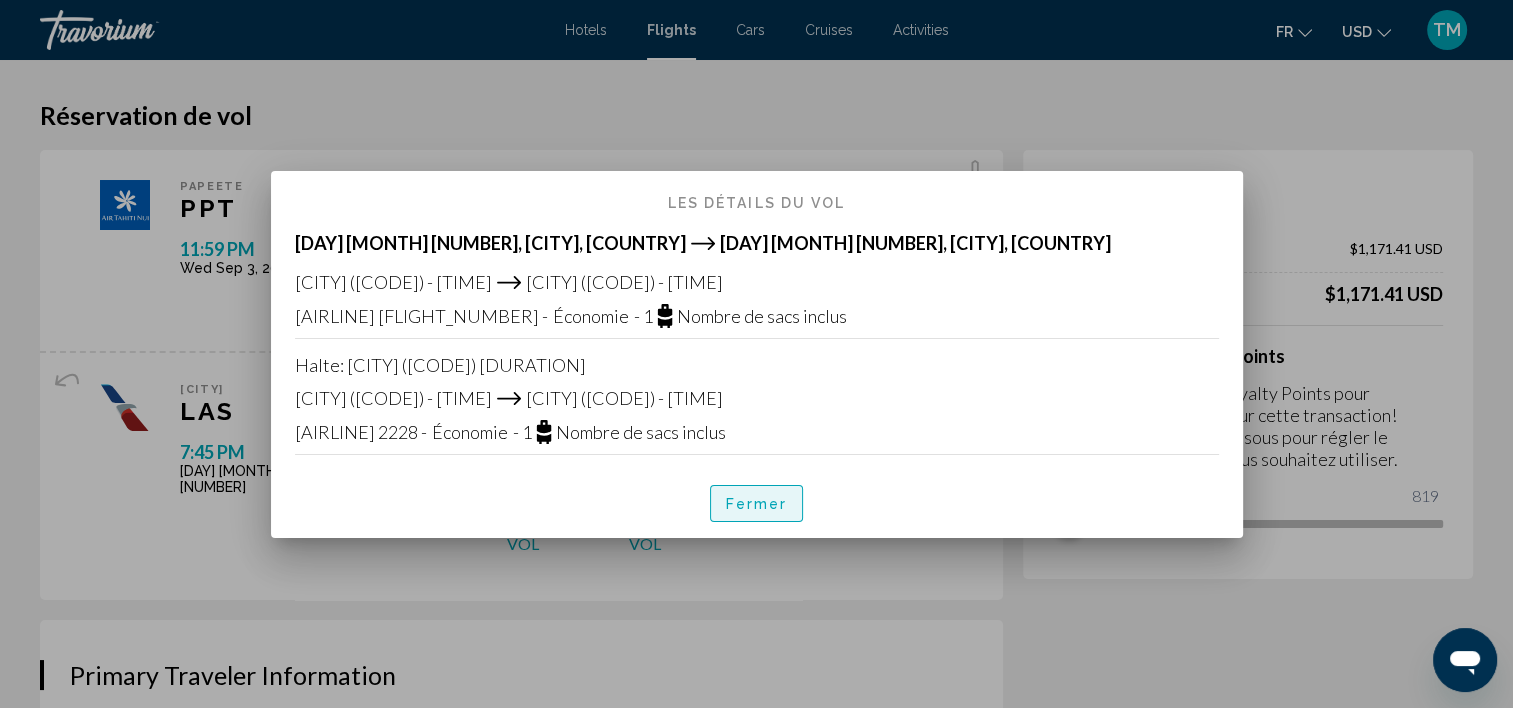 click on "Fermer" at bounding box center (757, 504) 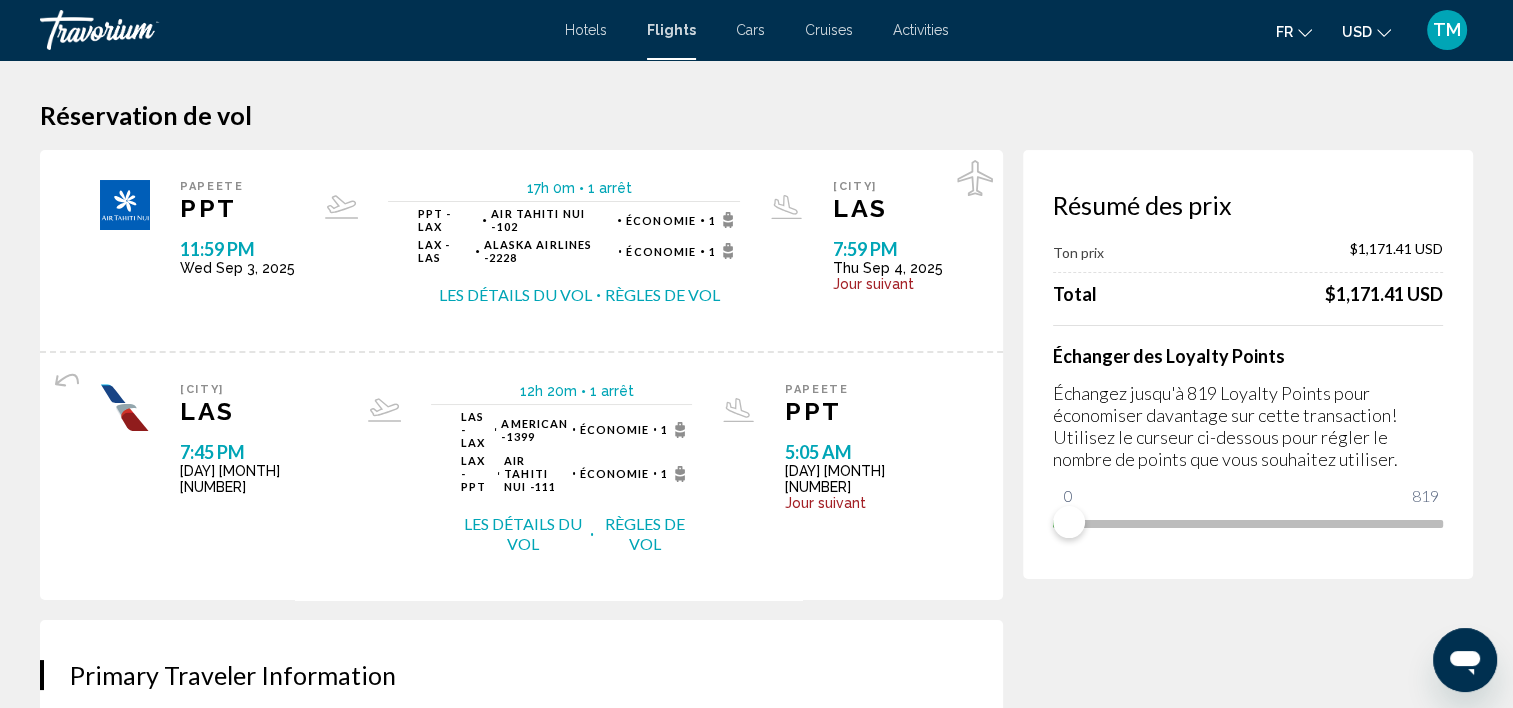 click on "Les détails du vol" at bounding box center (523, 534) 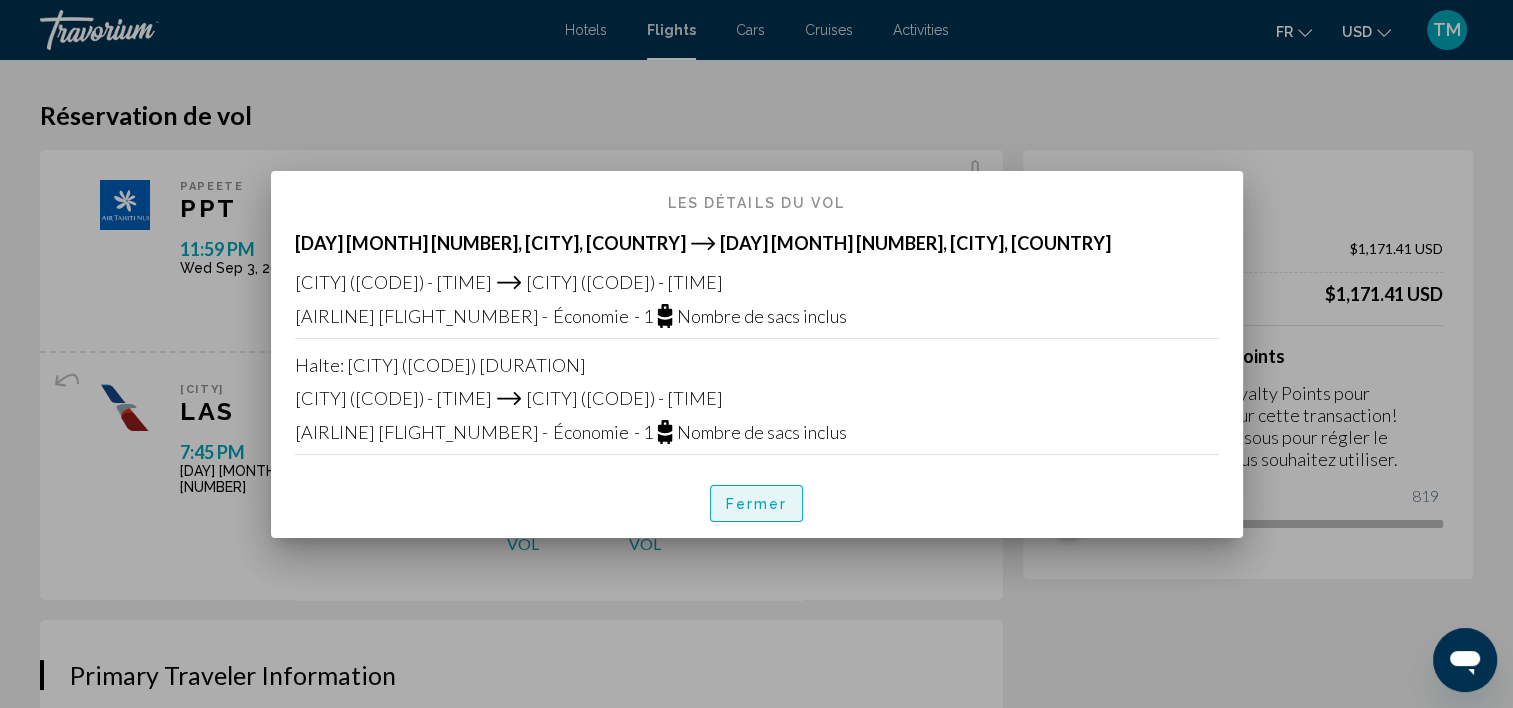 click on "Fermer" at bounding box center (757, 504) 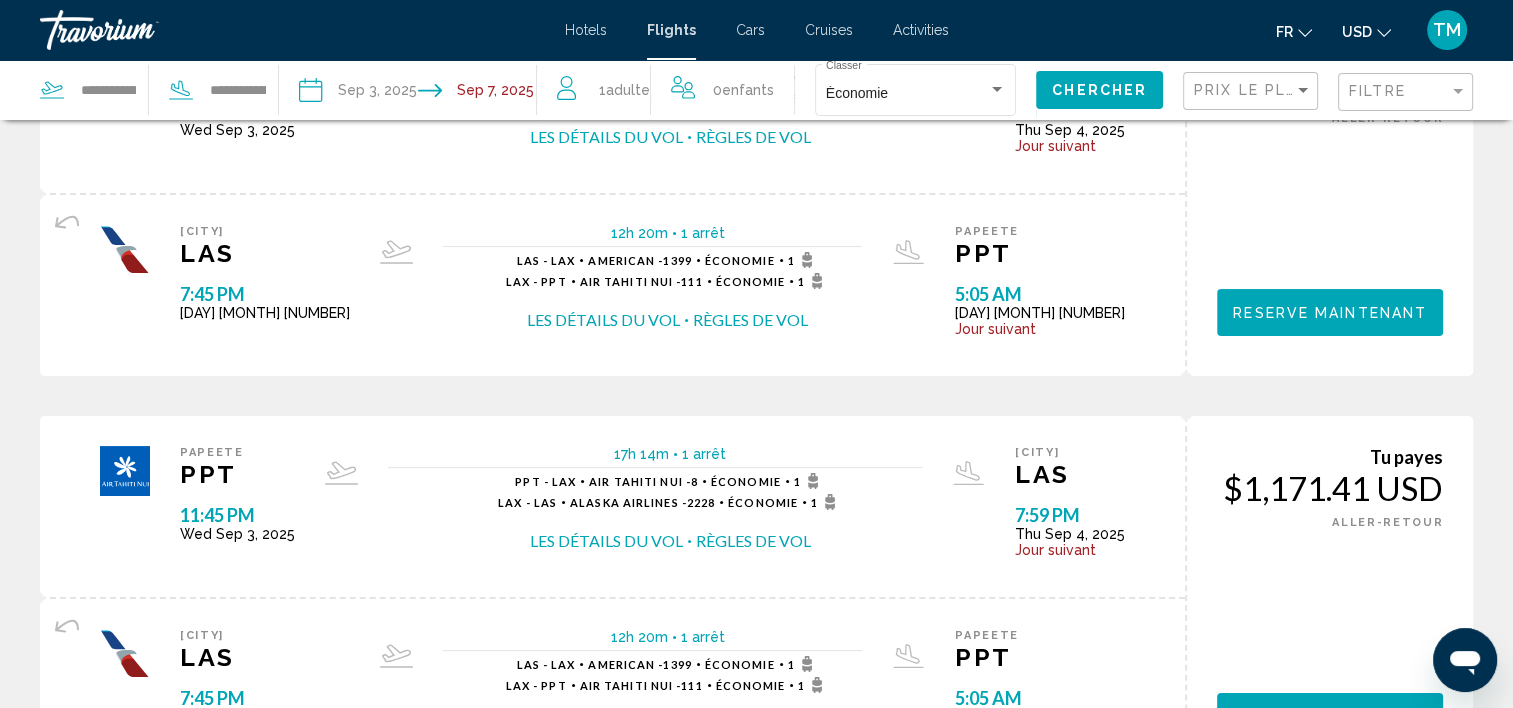 scroll, scrollTop: 179, scrollLeft: 0, axis: vertical 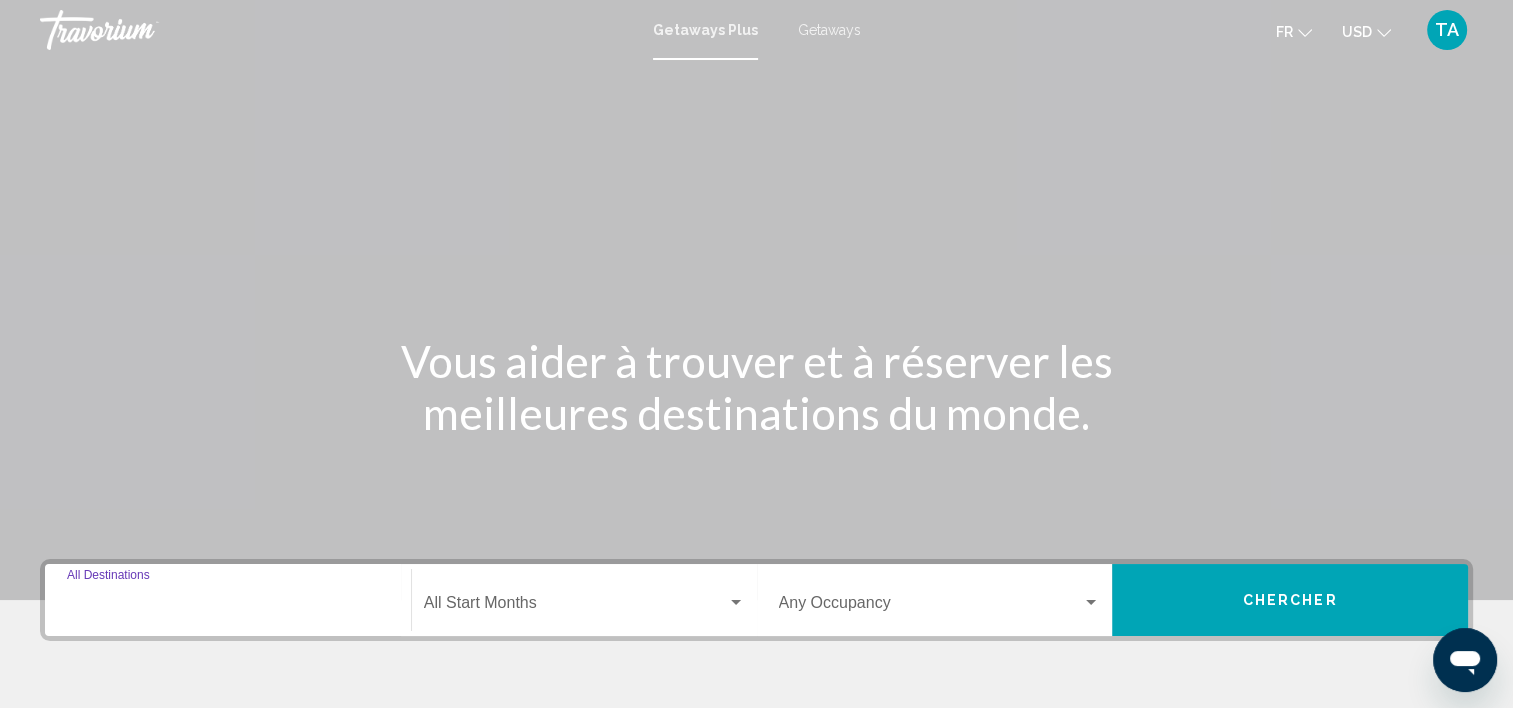 click on "Destination All Destinations" at bounding box center [228, 607] 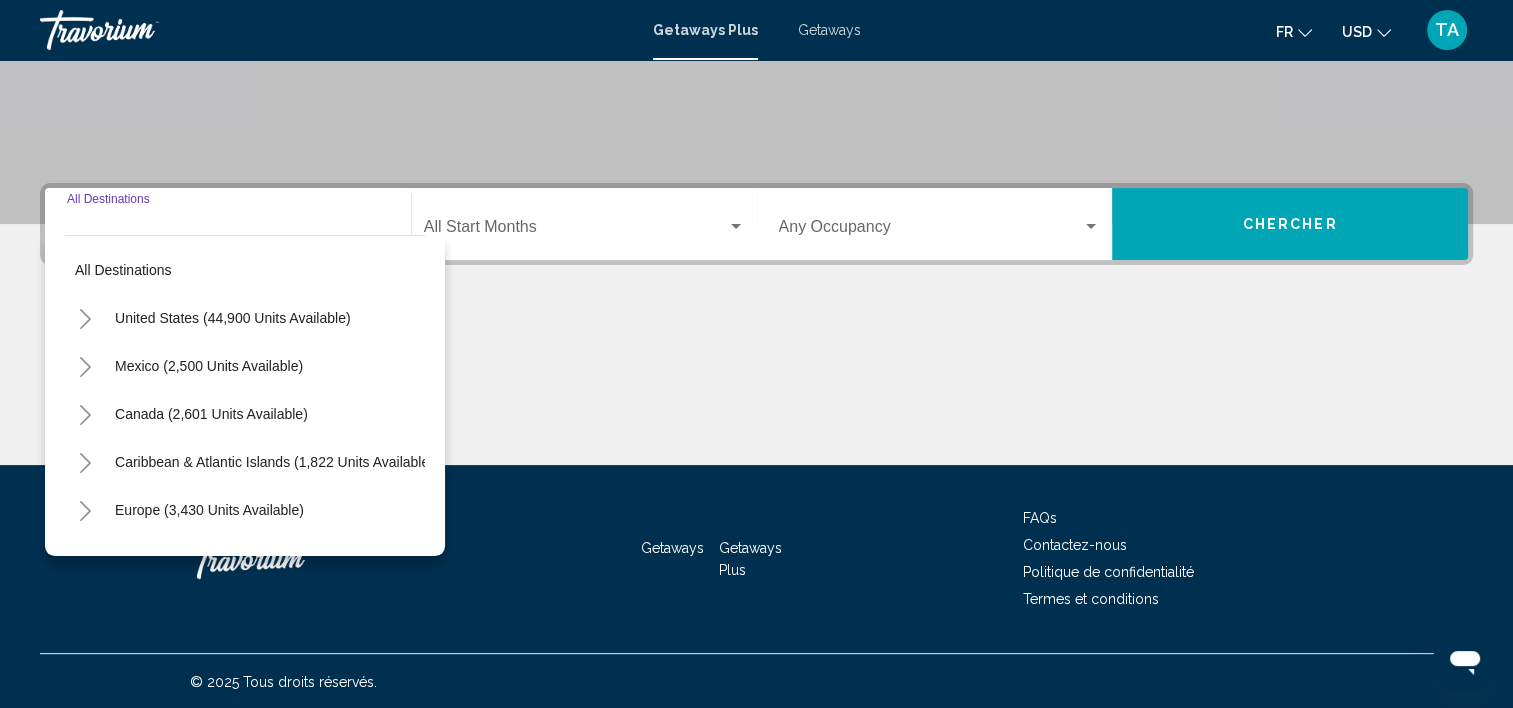 scroll, scrollTop: 377, scrollLeft: 0, axis: vertical 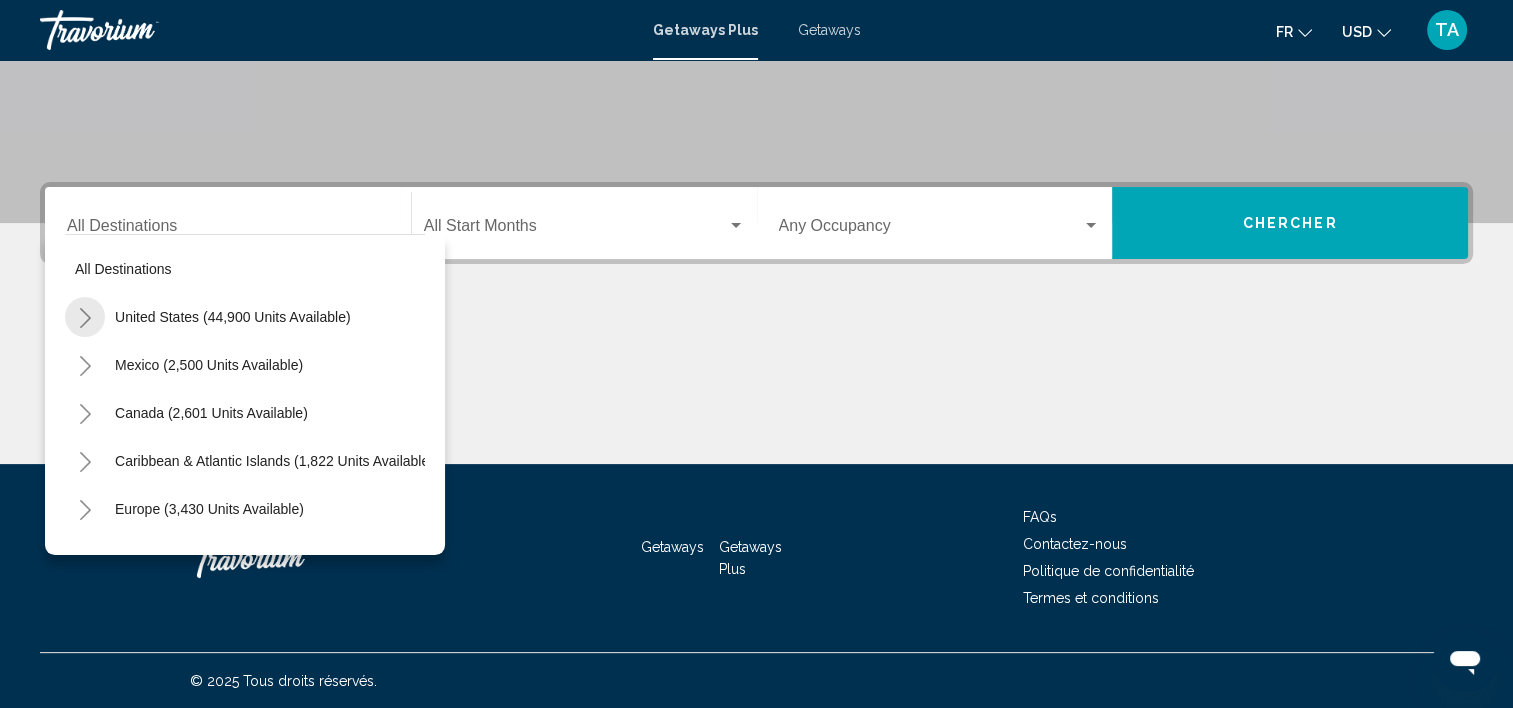 click 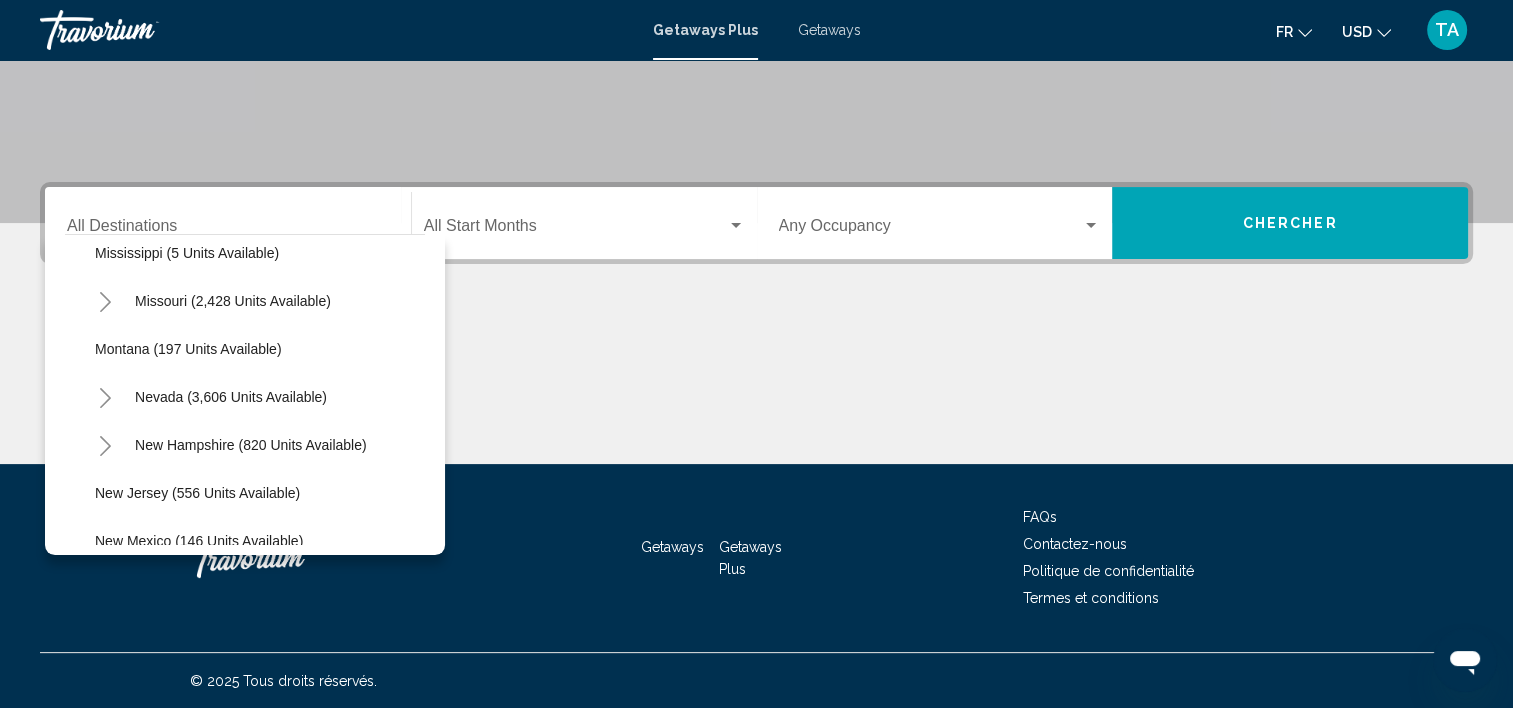 scroll, scrollTop: 1072, scrollLeft: 0, axis: vertical 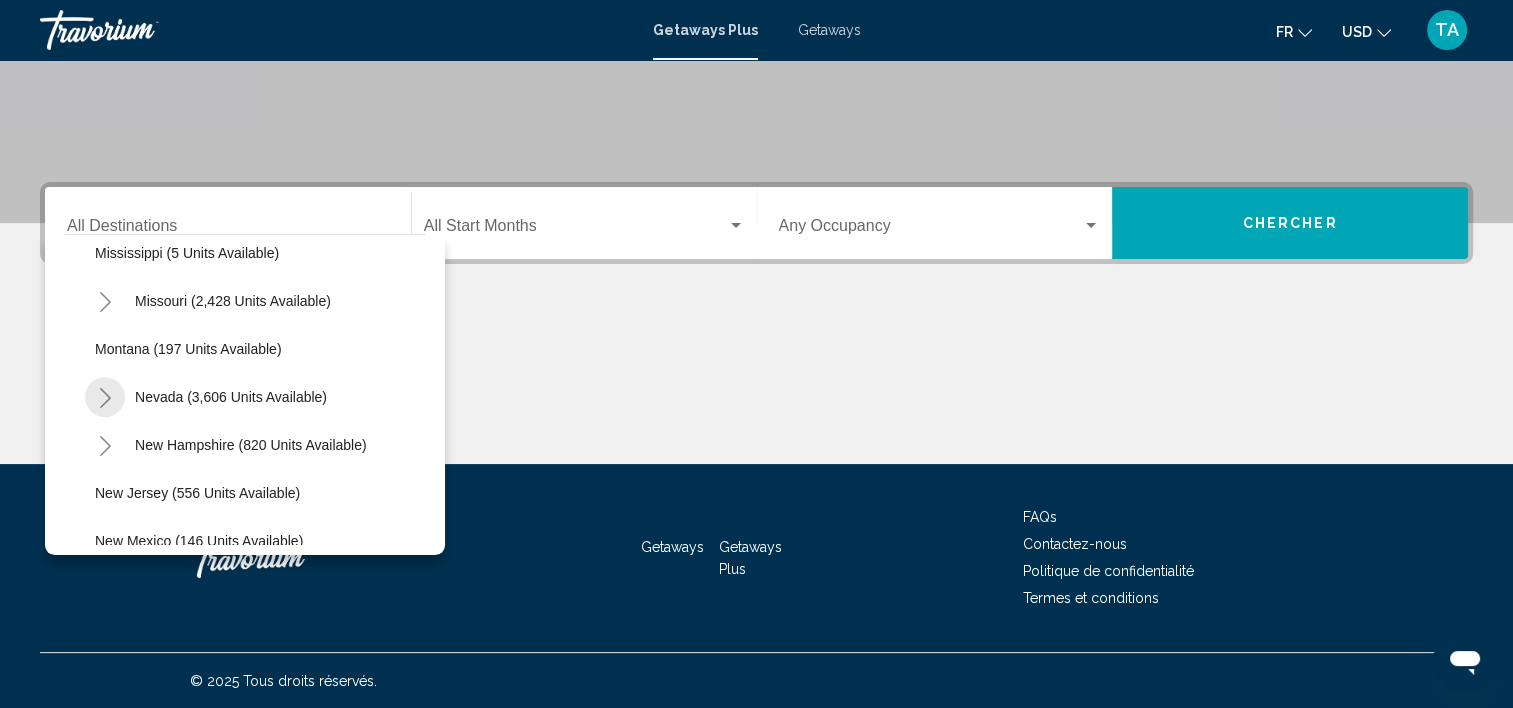 click 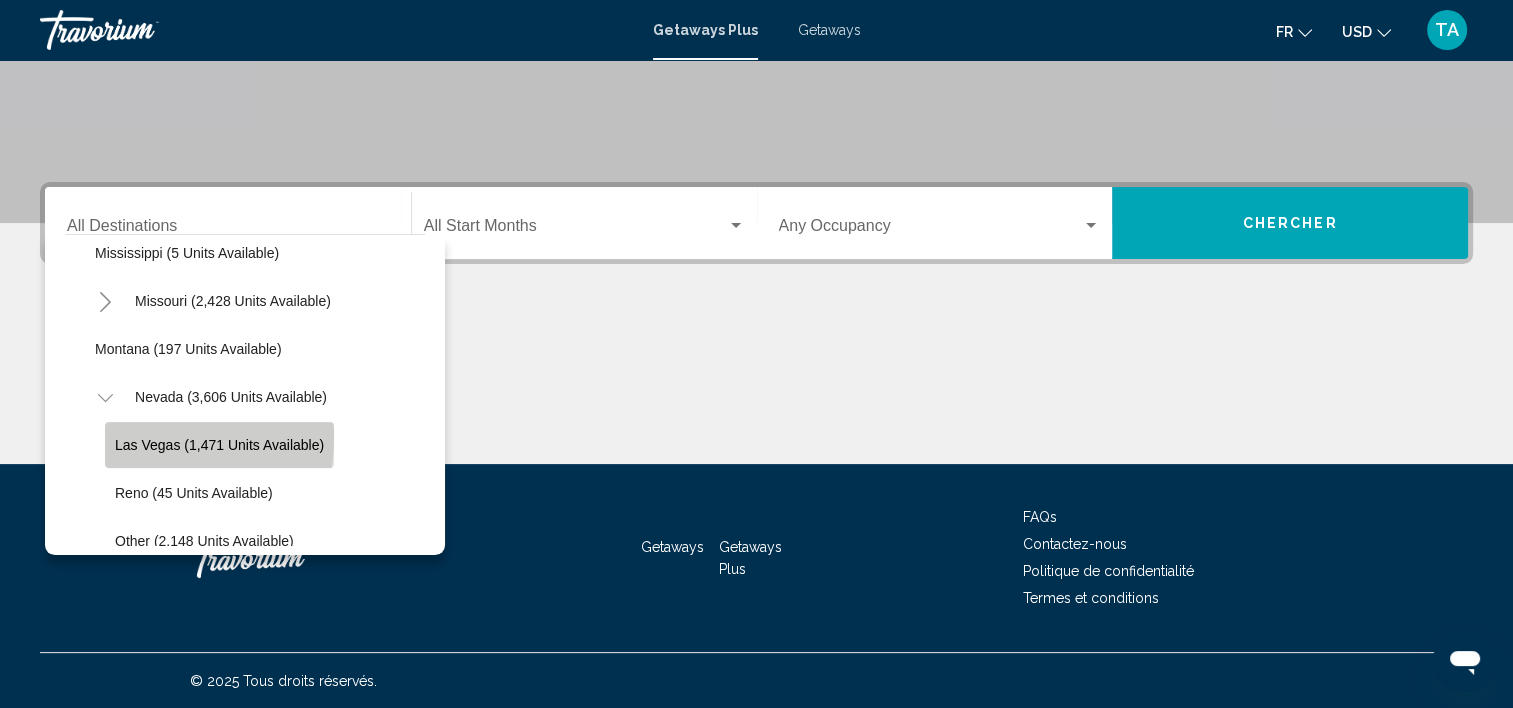 click on "Las Vegas (1,471 units available)" 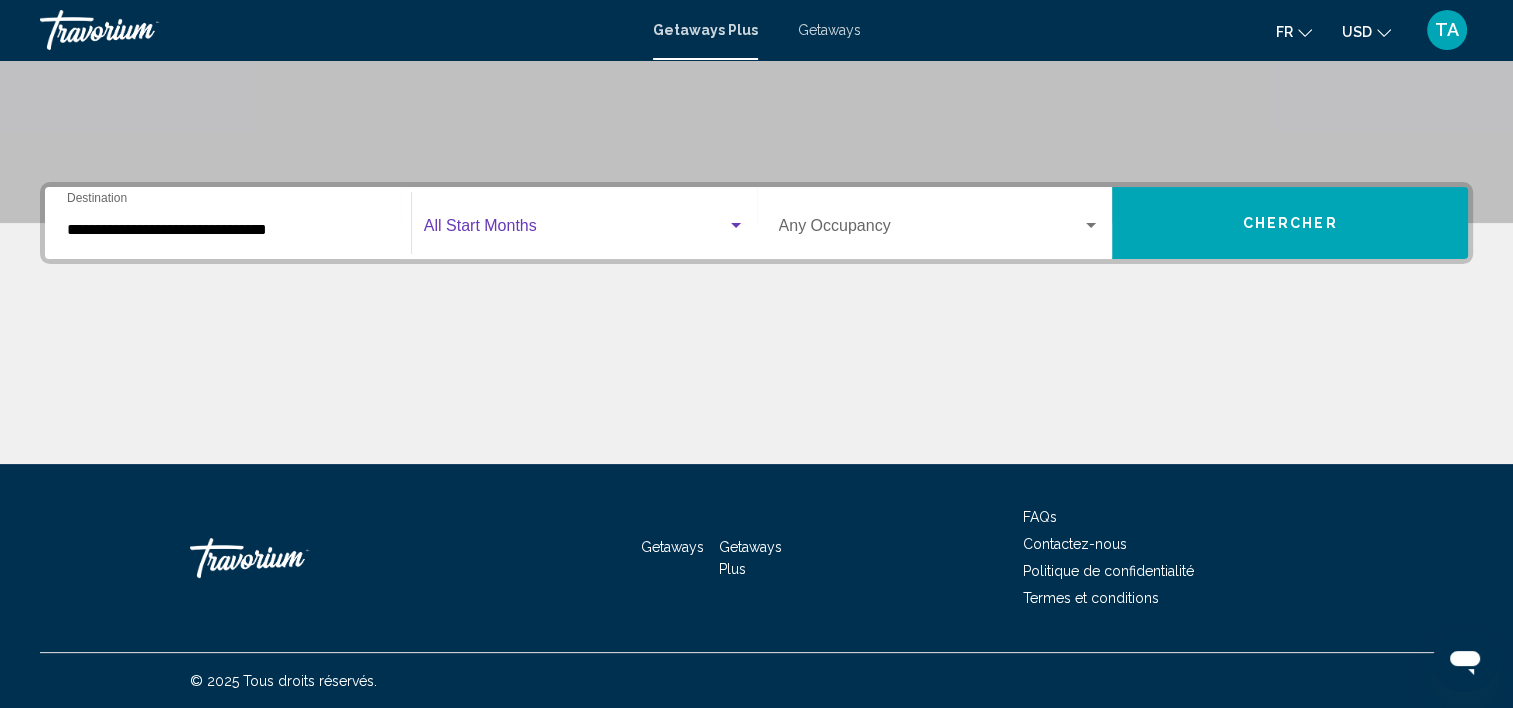 click at bounding box center [575, 230] 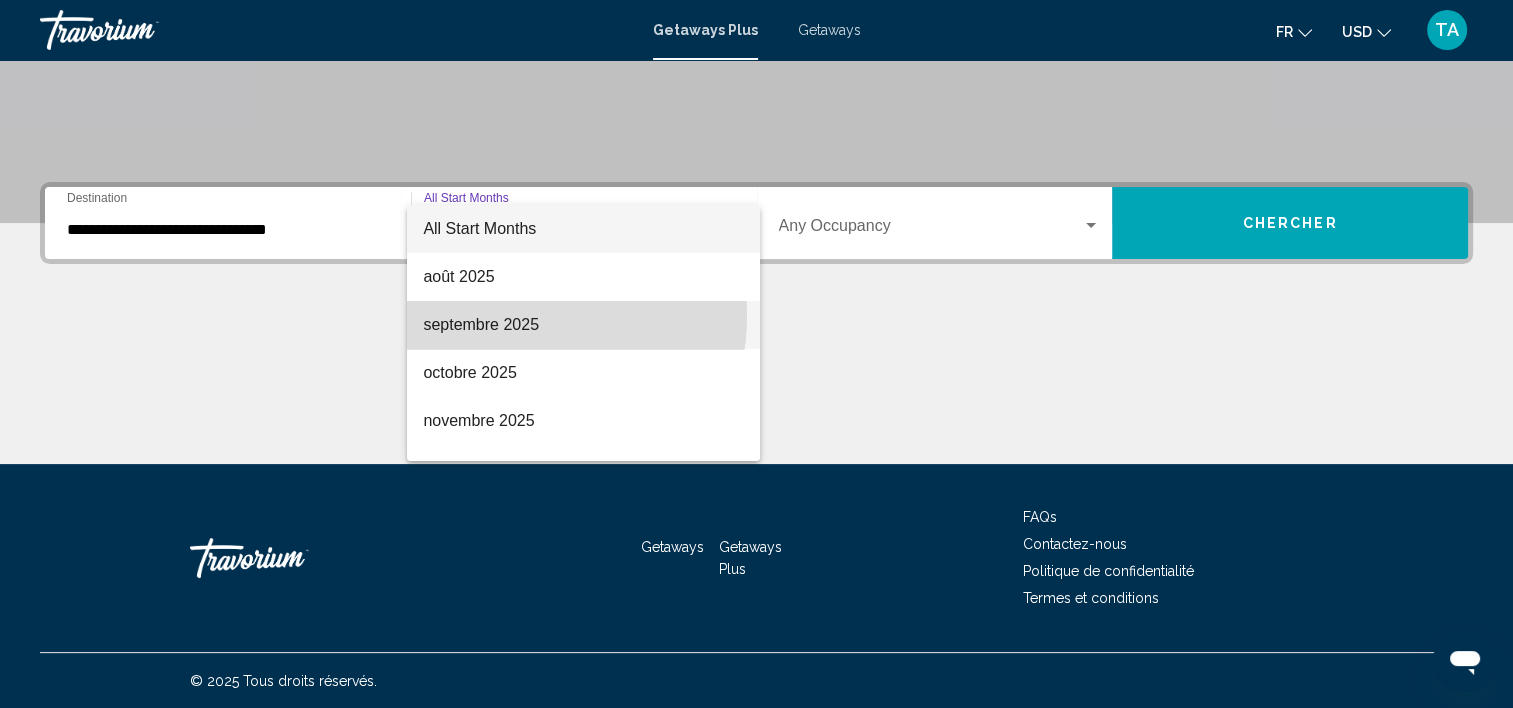 click on "septembre 2025" at bounding box center (583, 325) 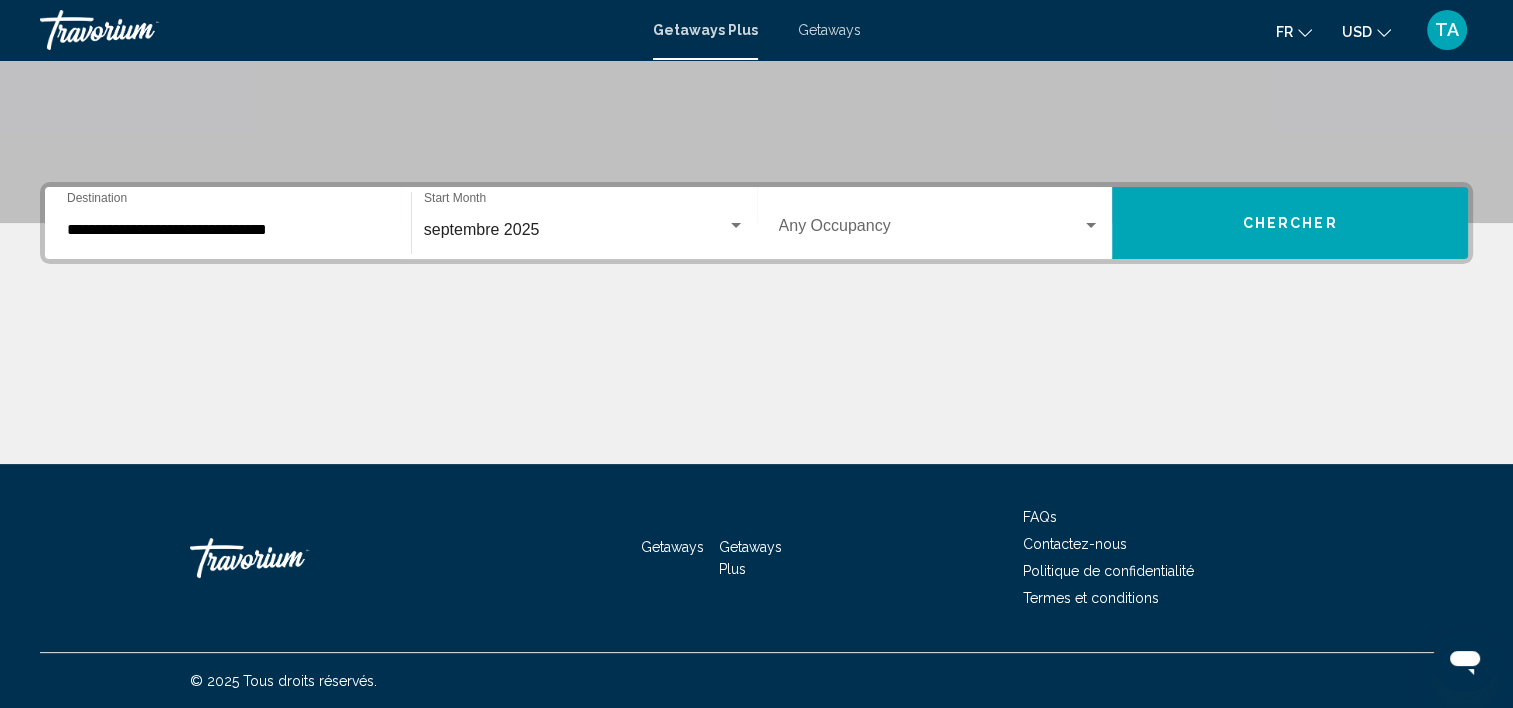 click on "Occupancy Any Occupancy" at bounding box center (940, 223) 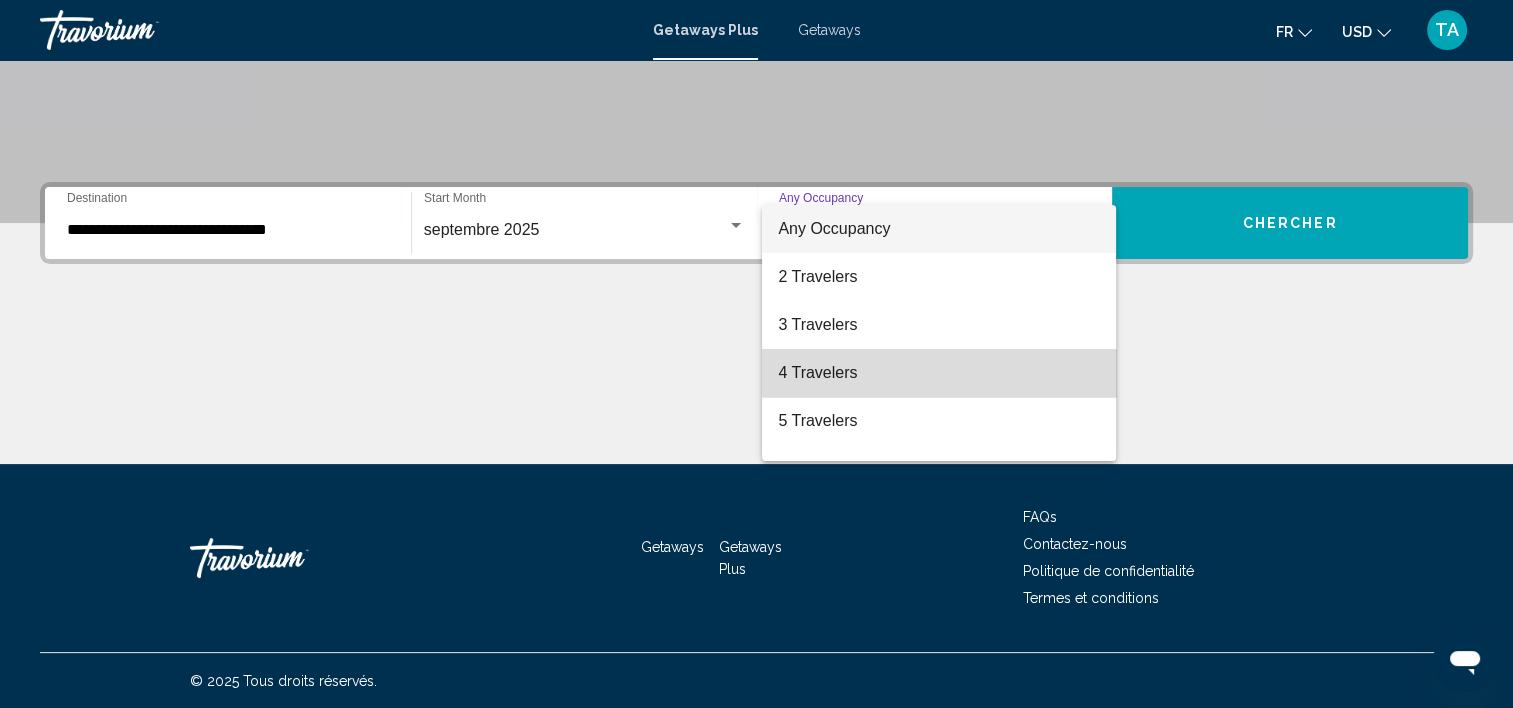 click on "4 Travelers" at bounding box center [939, 373] 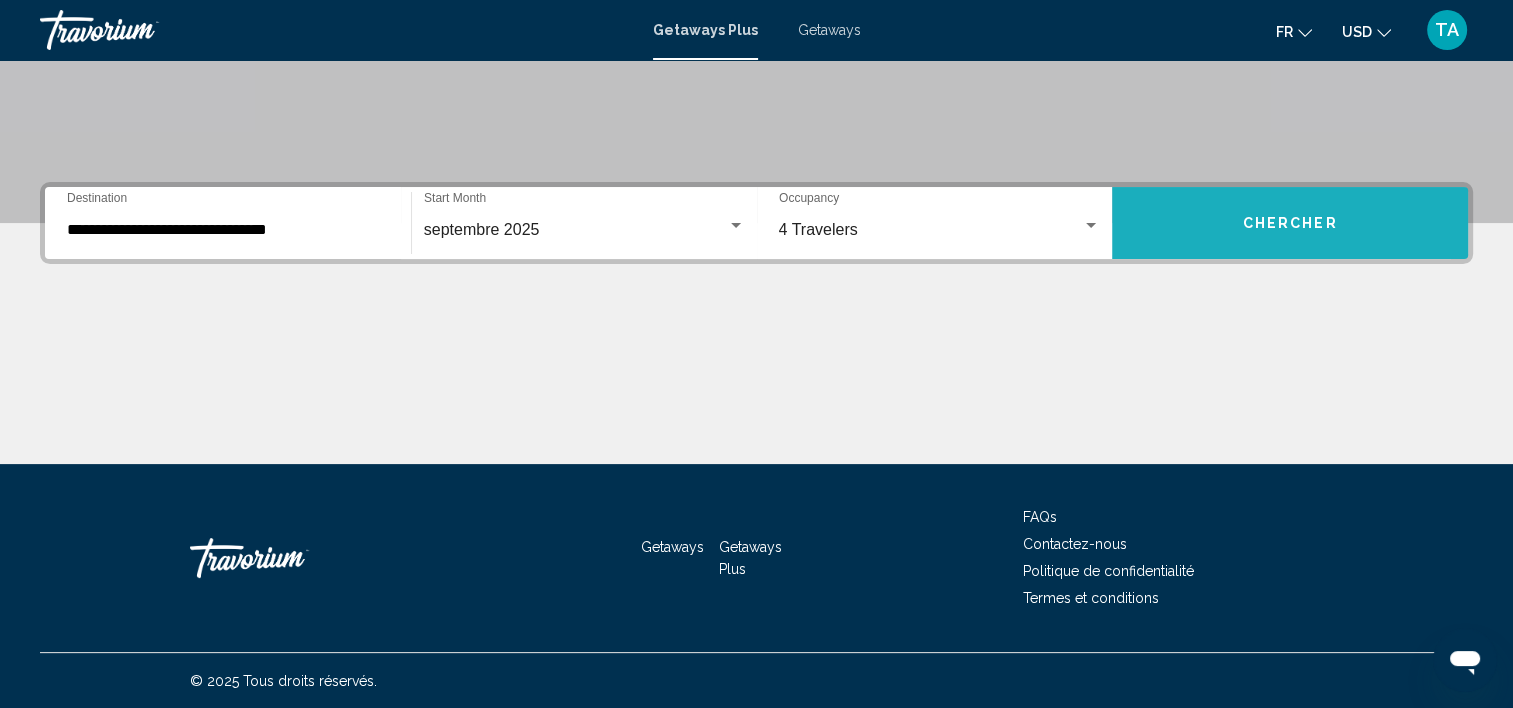 click on "Chercher" at bounding box center [1290, 223] 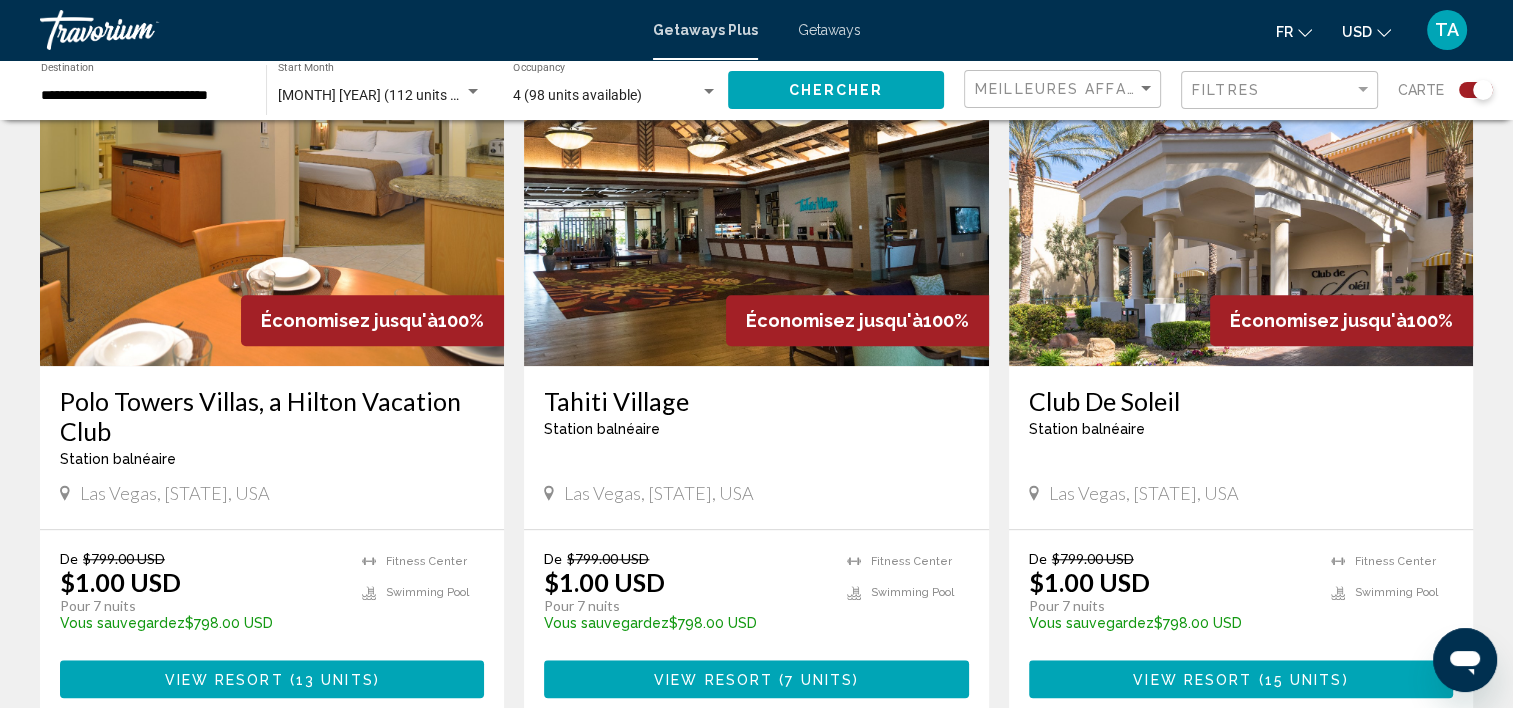 scroll, scrollTop: 1627, scrollLeft: 0, axis: vertical 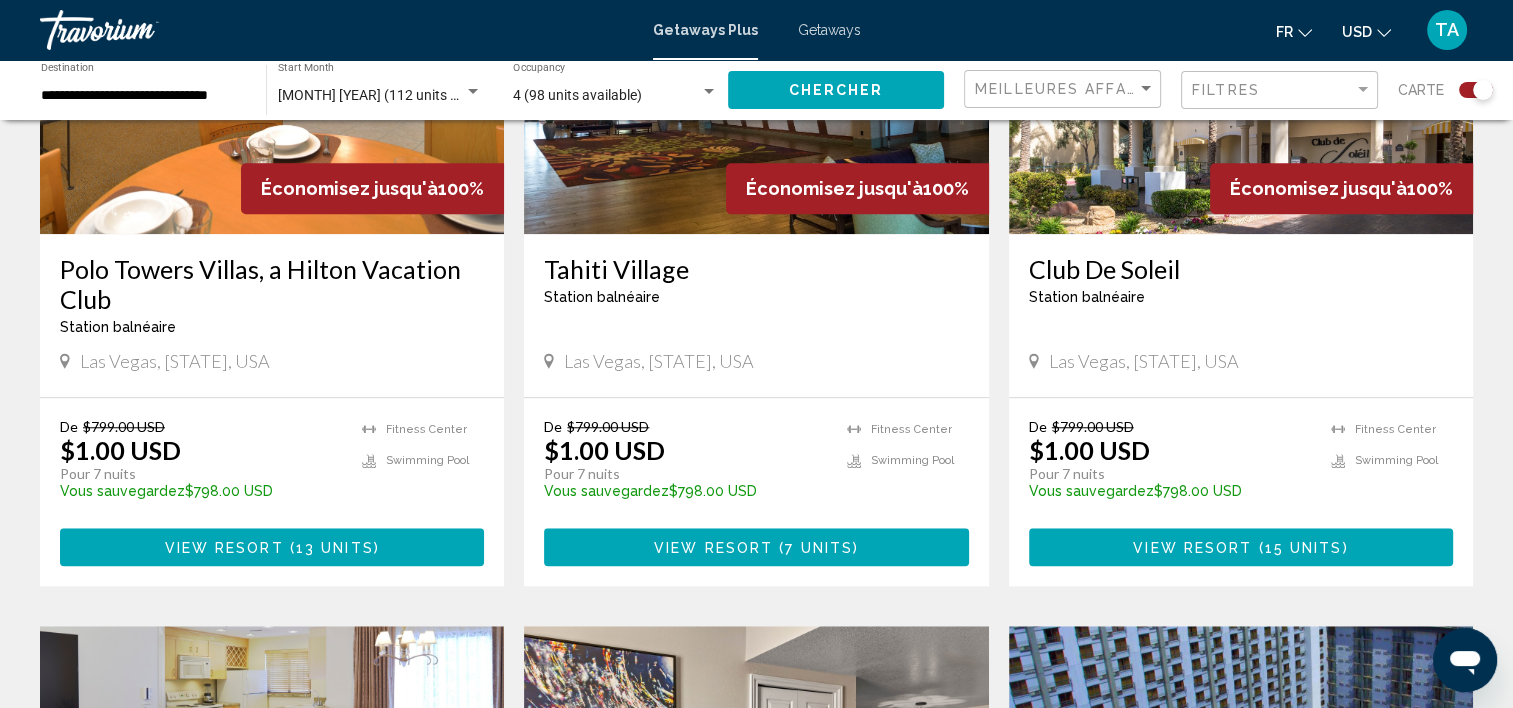 click at bounding box center (272, 74) 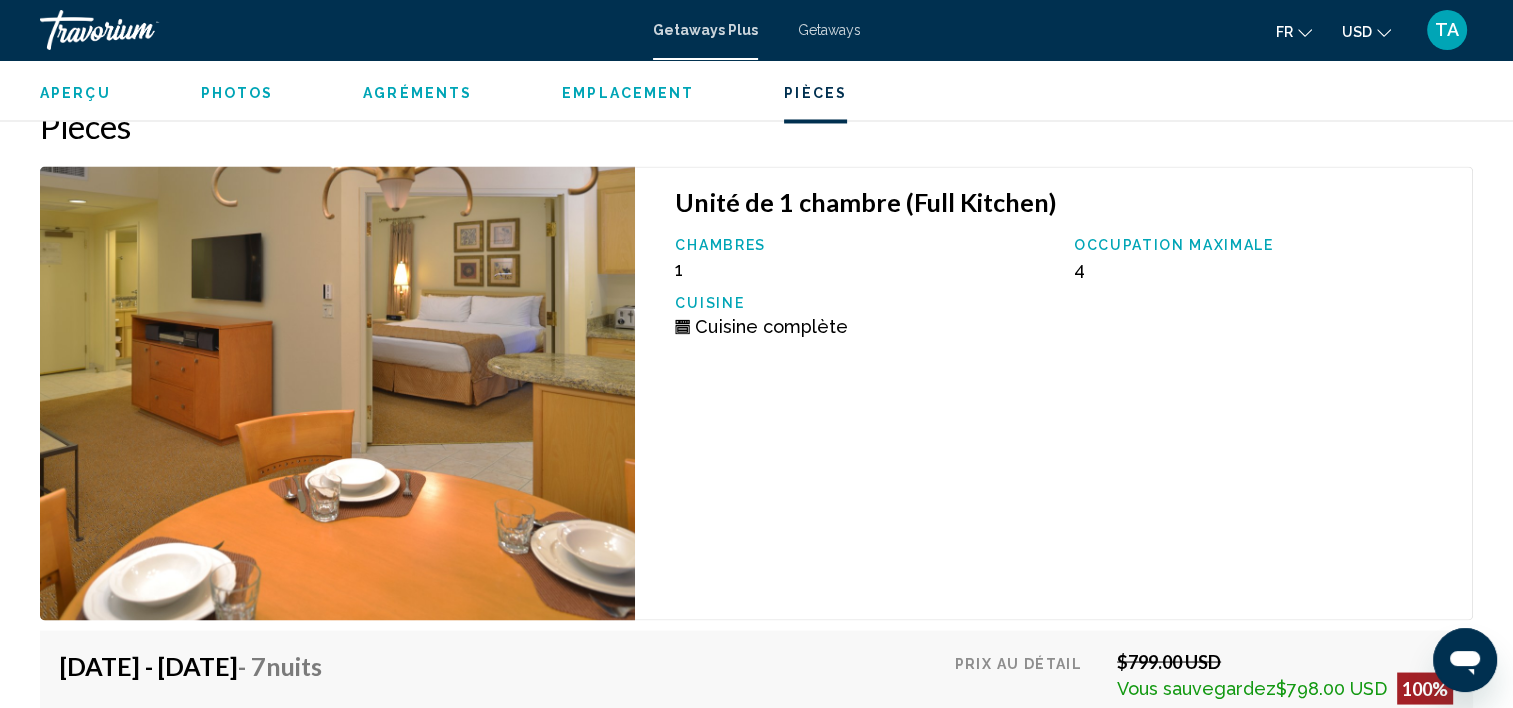 scroll, scrollTop: 3635, scrollLeft: 0, axis: vertical 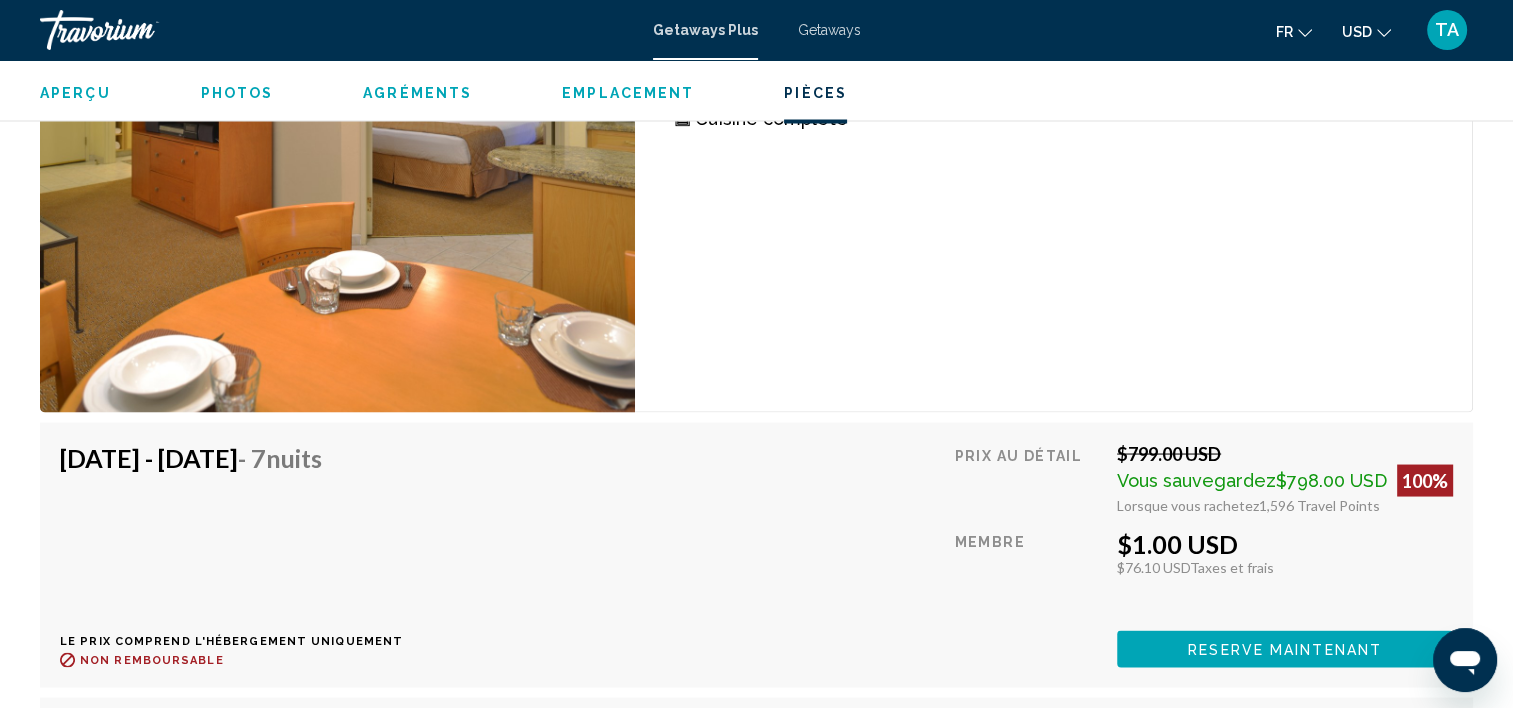 click on "Unité de 1 chambre (Full Kitchen) Chambres 1 Occupation maximale 4 Cuisine
Cuisine complète" at bounding box center [1054, 185] 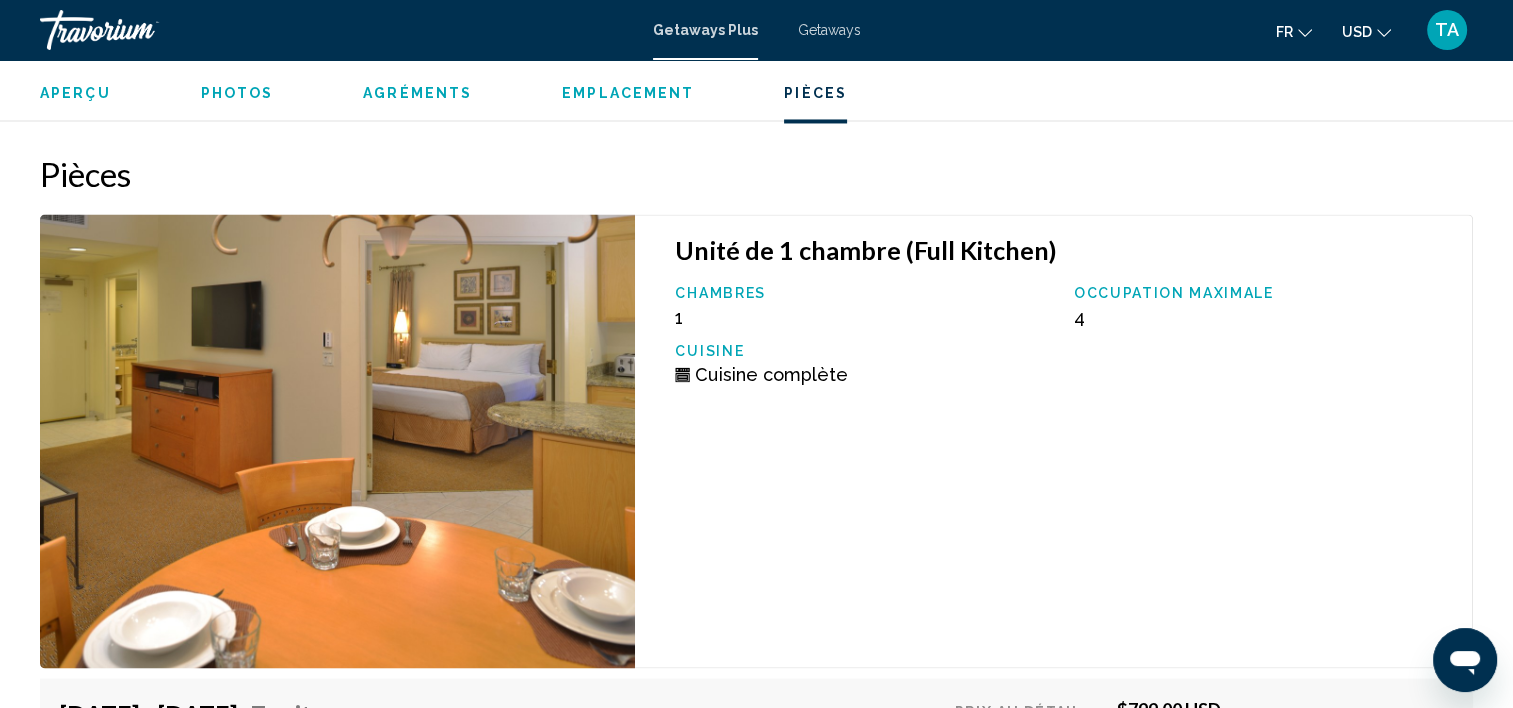 scroll, scrollTop: 3375, scrollLeft: 0, axis: vertical 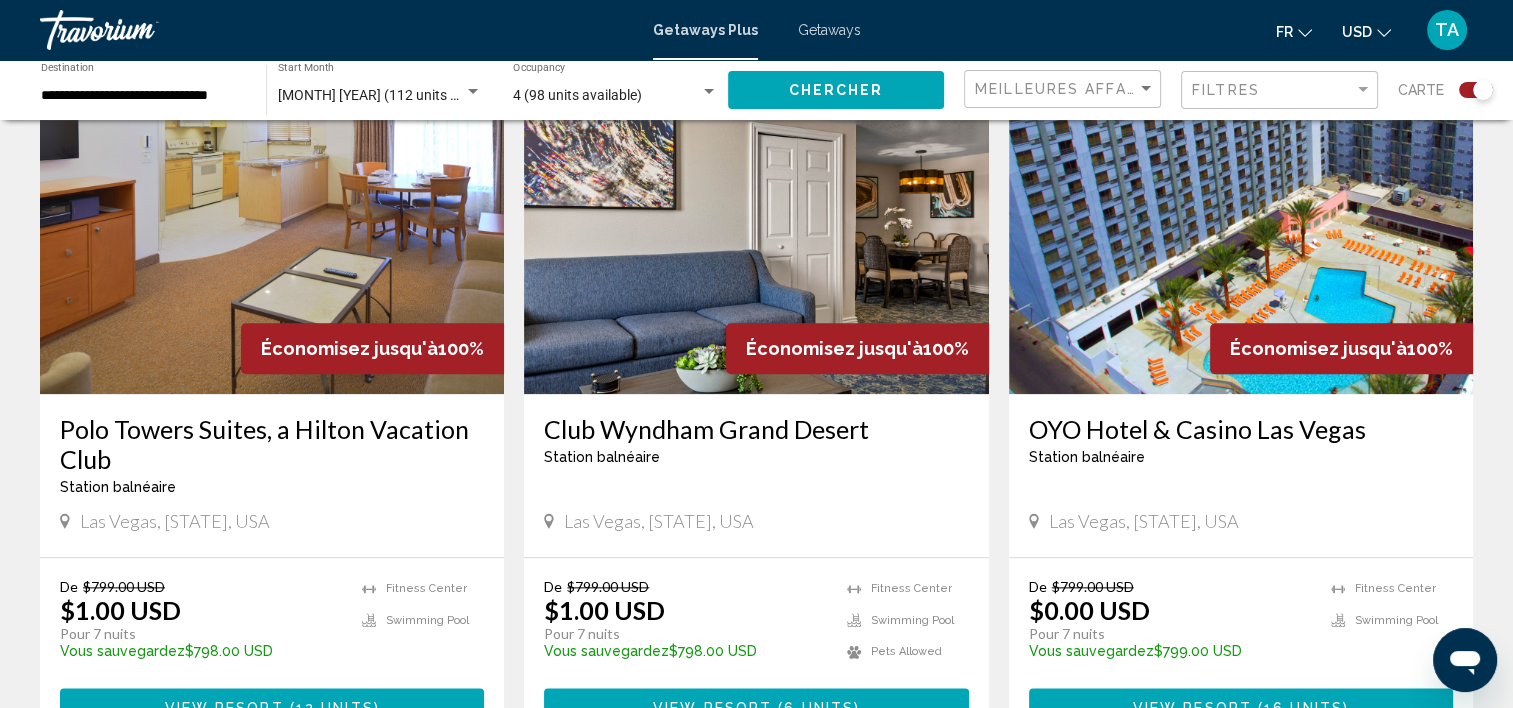 click at bounding box center (272, 234) 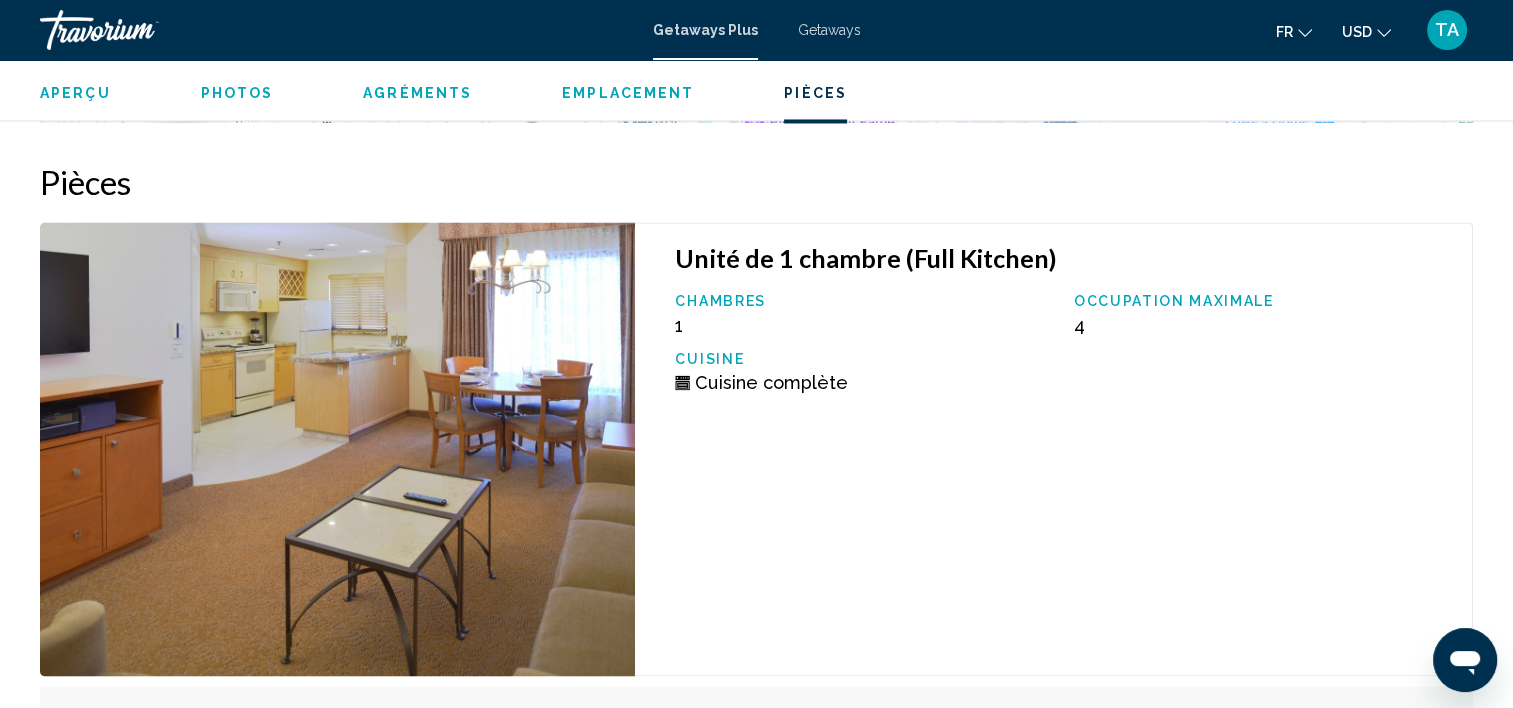 scroll, scrollTop: 3290, scrollLeft: 0, axis: vertical 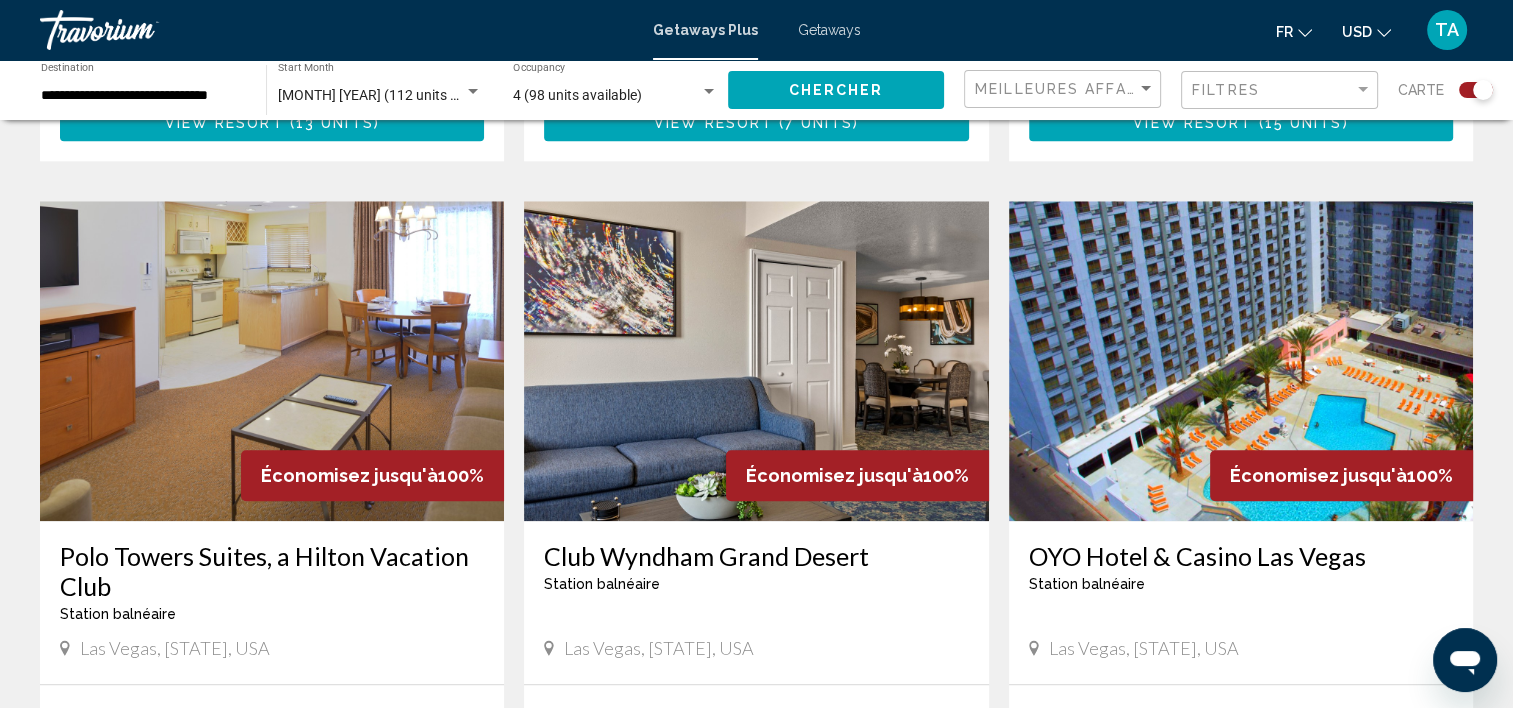 click at bounding box center (756, 361) 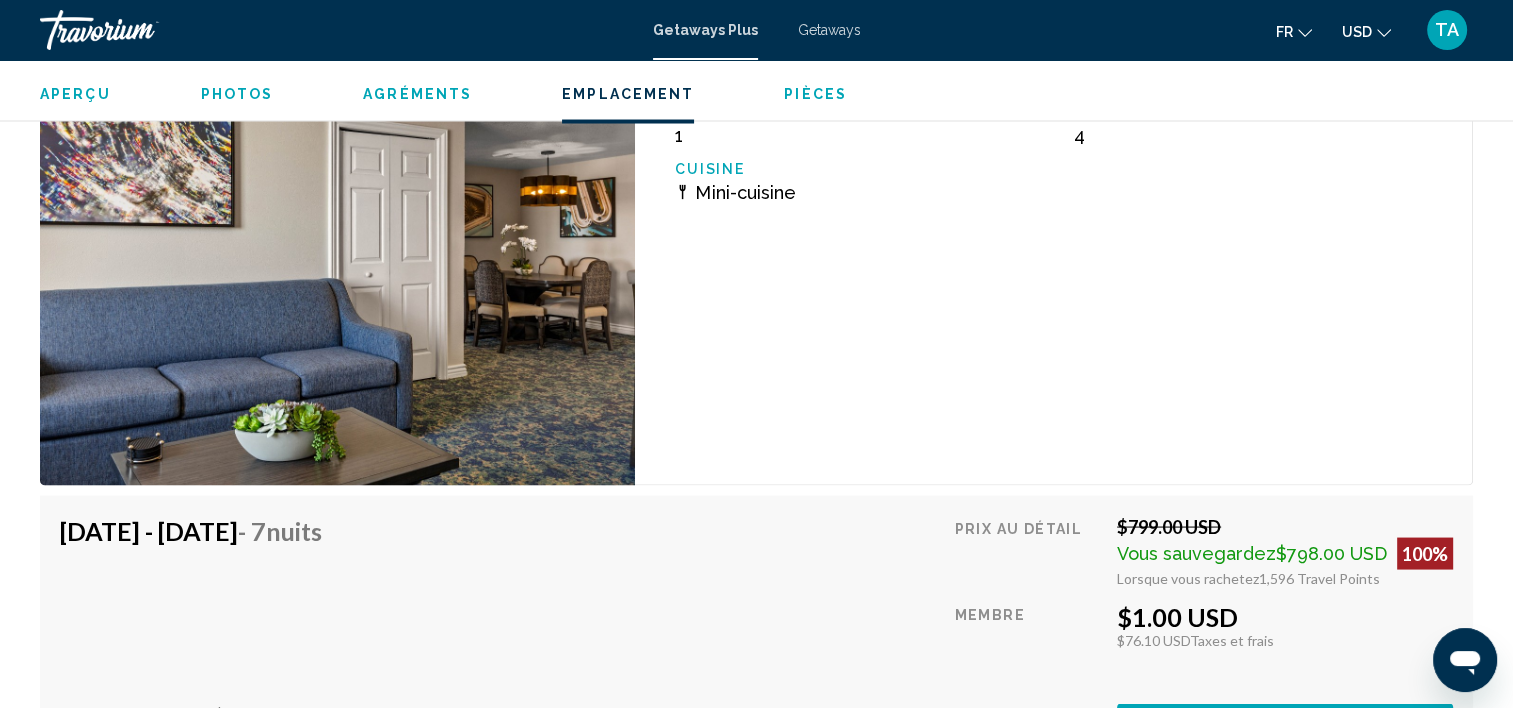 scroll, scrollTop: 3756, scrollLeft: 0, axis: vertical 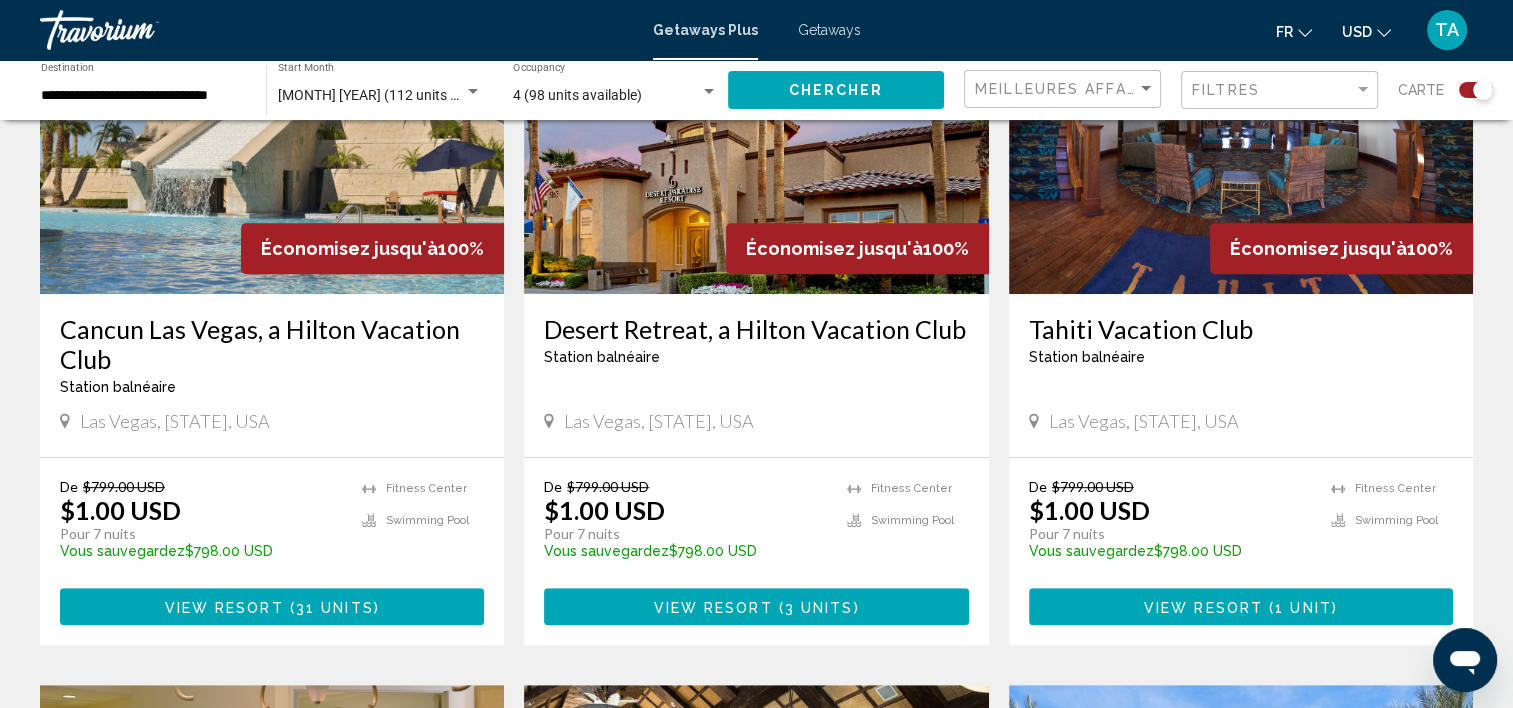 click at bounding box center [272, 134] 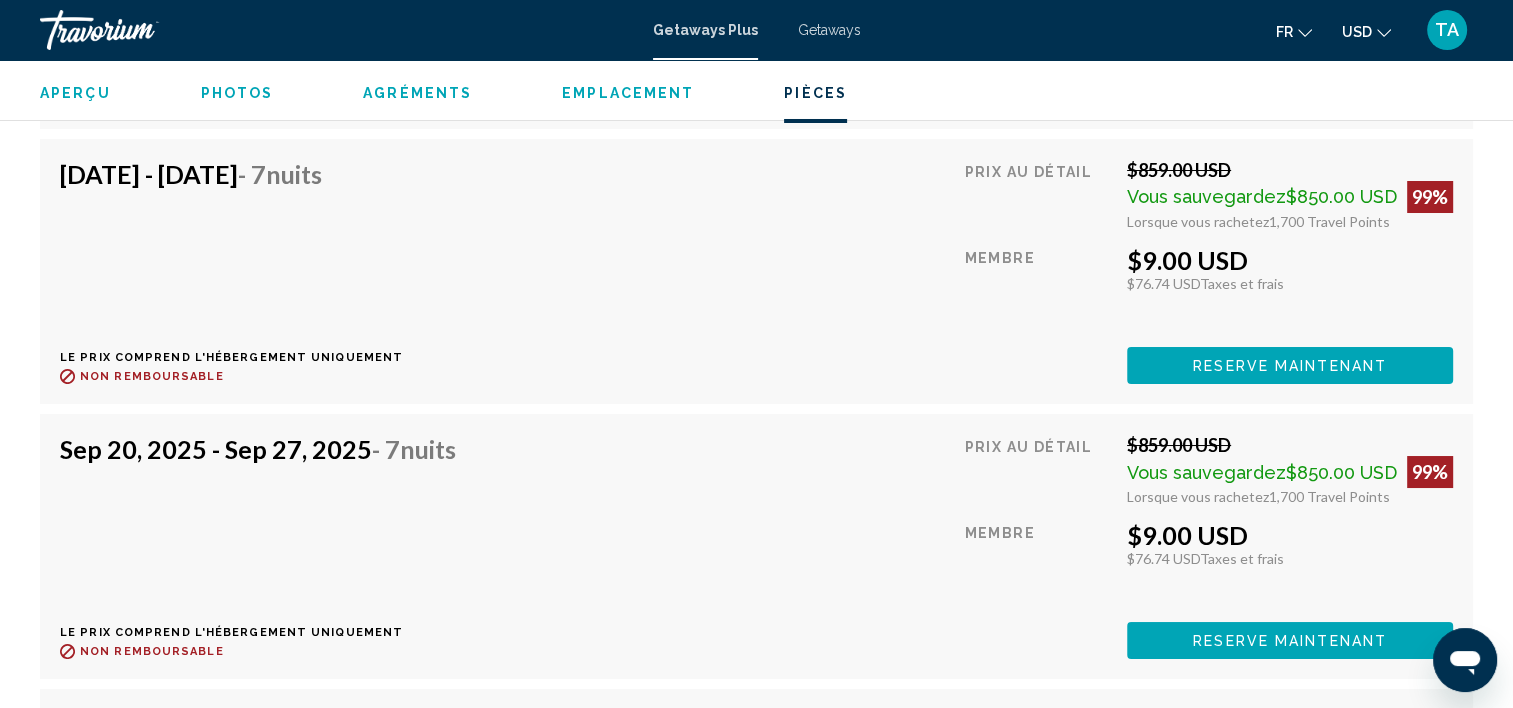 scroll, scrollTop: 7395, scrollLeft: 0, axis: vertical 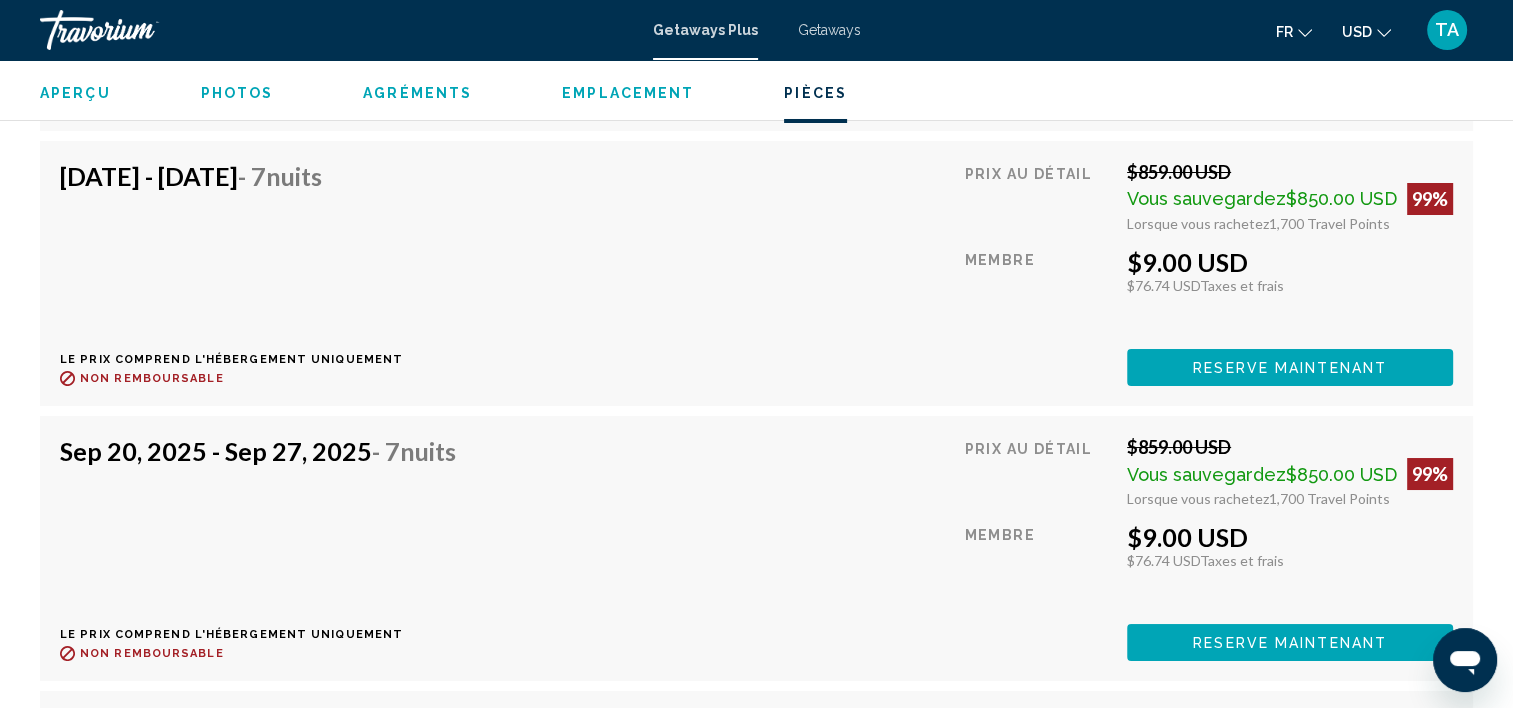 click on "Sep 19, 2025 - Sep 26, 2025  - 7  nuits Le prix comprend l'hébergement uniquement
Remboursable jusqu'à :
Non remboursable Prix au détail  $859.00 USD  Vous sauvegardez  $850.00 USD   99%  Lorsque vous rachetez  1,700  Travel Points  Membre  $9.00 USD   $76.74 USD  Taxes et frais Tu gagnes  0  Travel Points  Reserve maintenant Cette salle n'est plus disponible. Le prix comprend l'hébergement uniquement
Remboursable jusqu'à
Non remboursable Reserve maintenant Cette salle n'est plus disponible." at bounding box center [756, -2434] 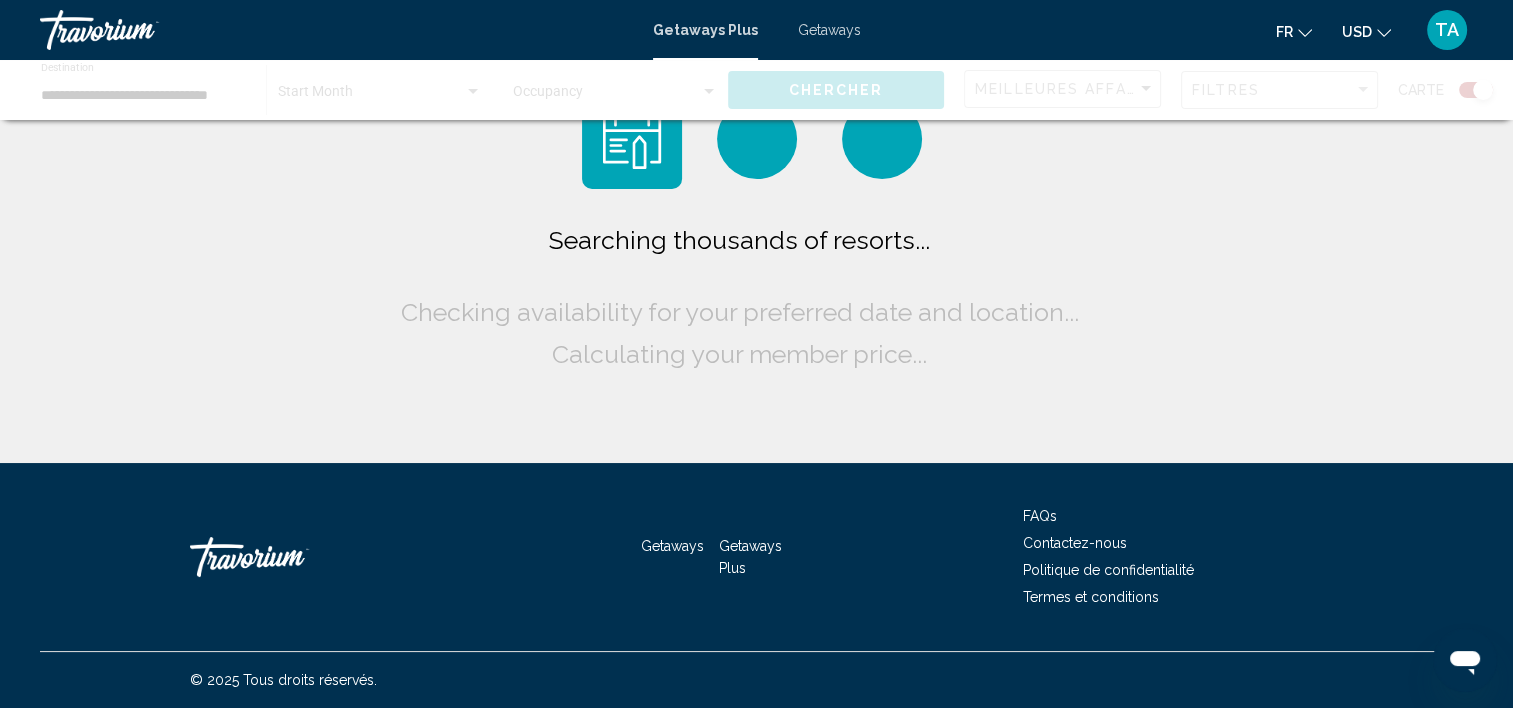 scroll, scrollTop: 0, scrollLeft: 0, axis: both 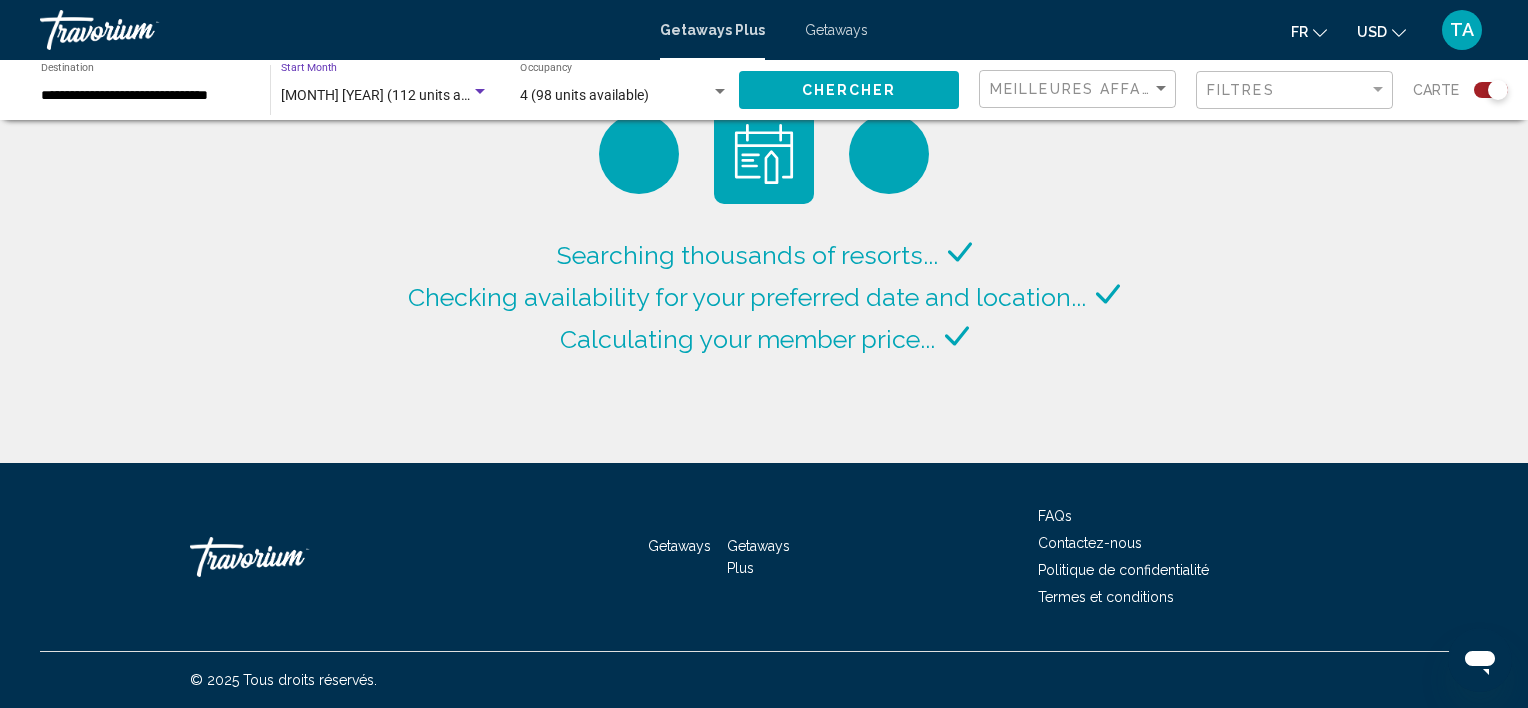 click on "septembre 2025 (112 units available)" at bounding box center (397, 95) 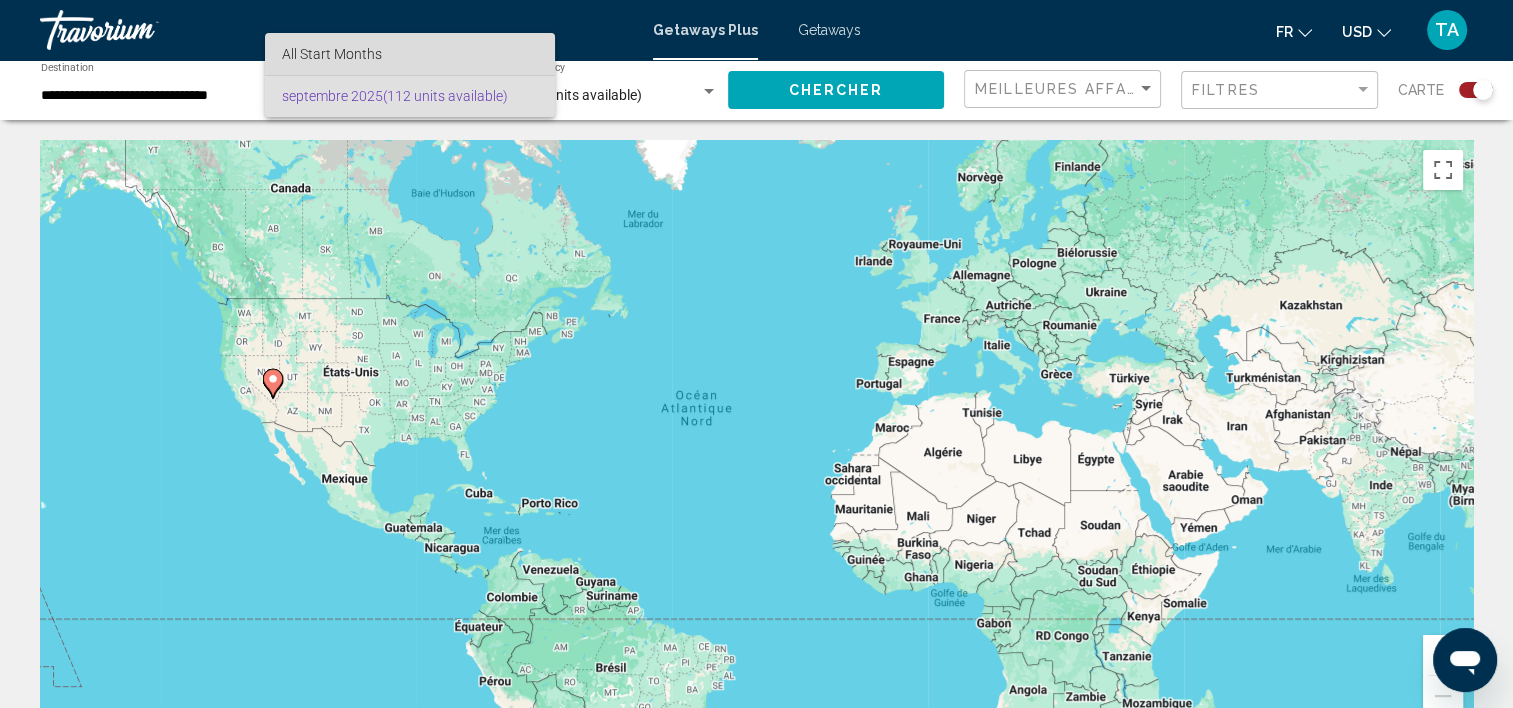 click on "All Start Months" at bounding box center (410, 54) 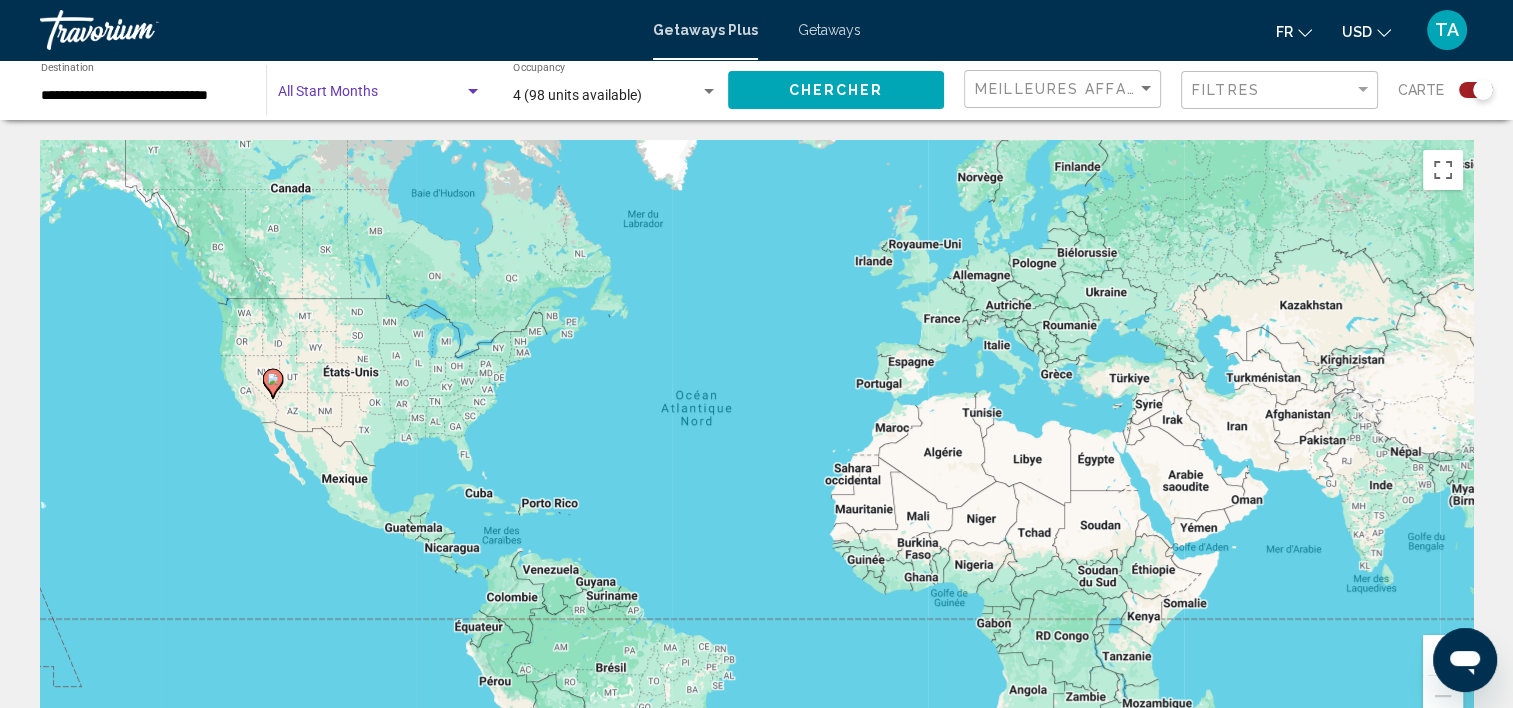 click at bounding box center [473, 91] 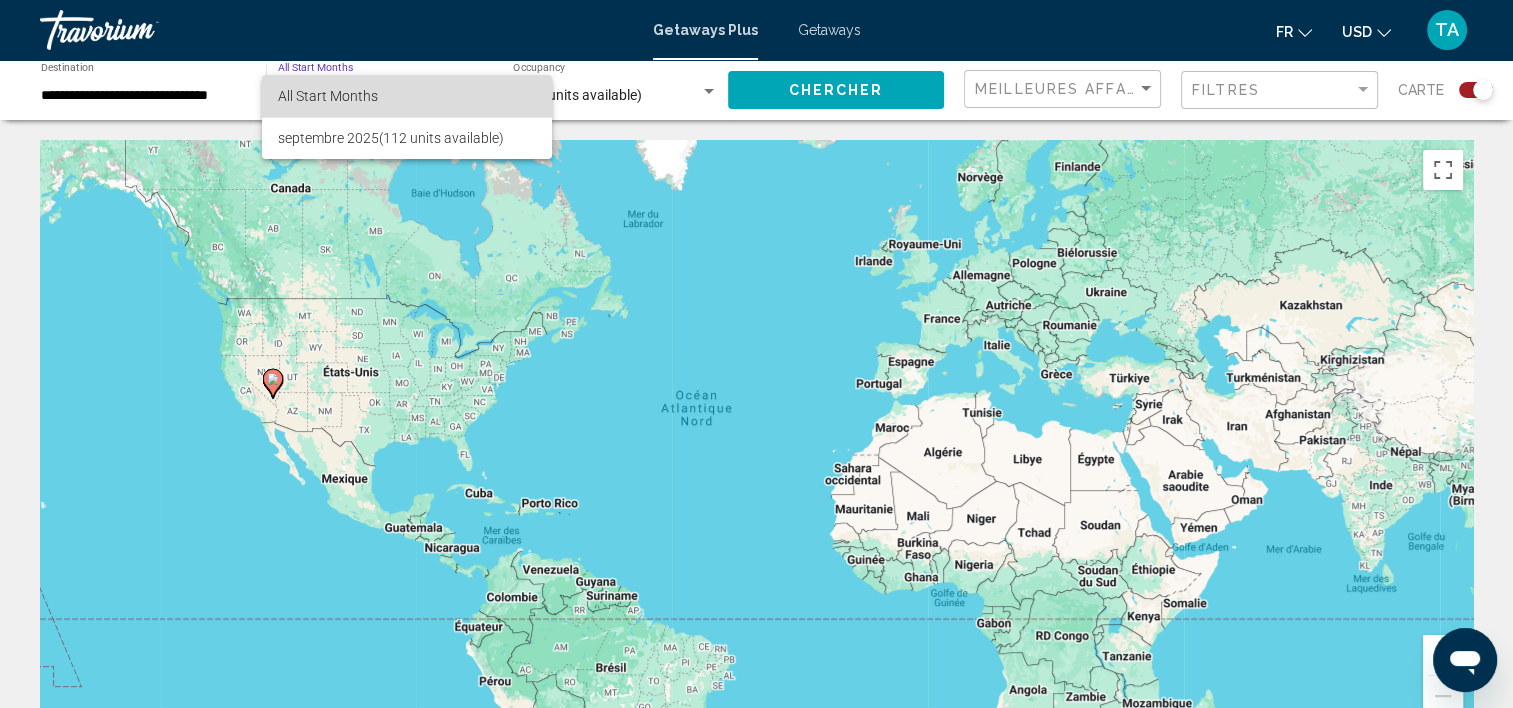 click on "All Start Months" at bounding box center [407, 96] 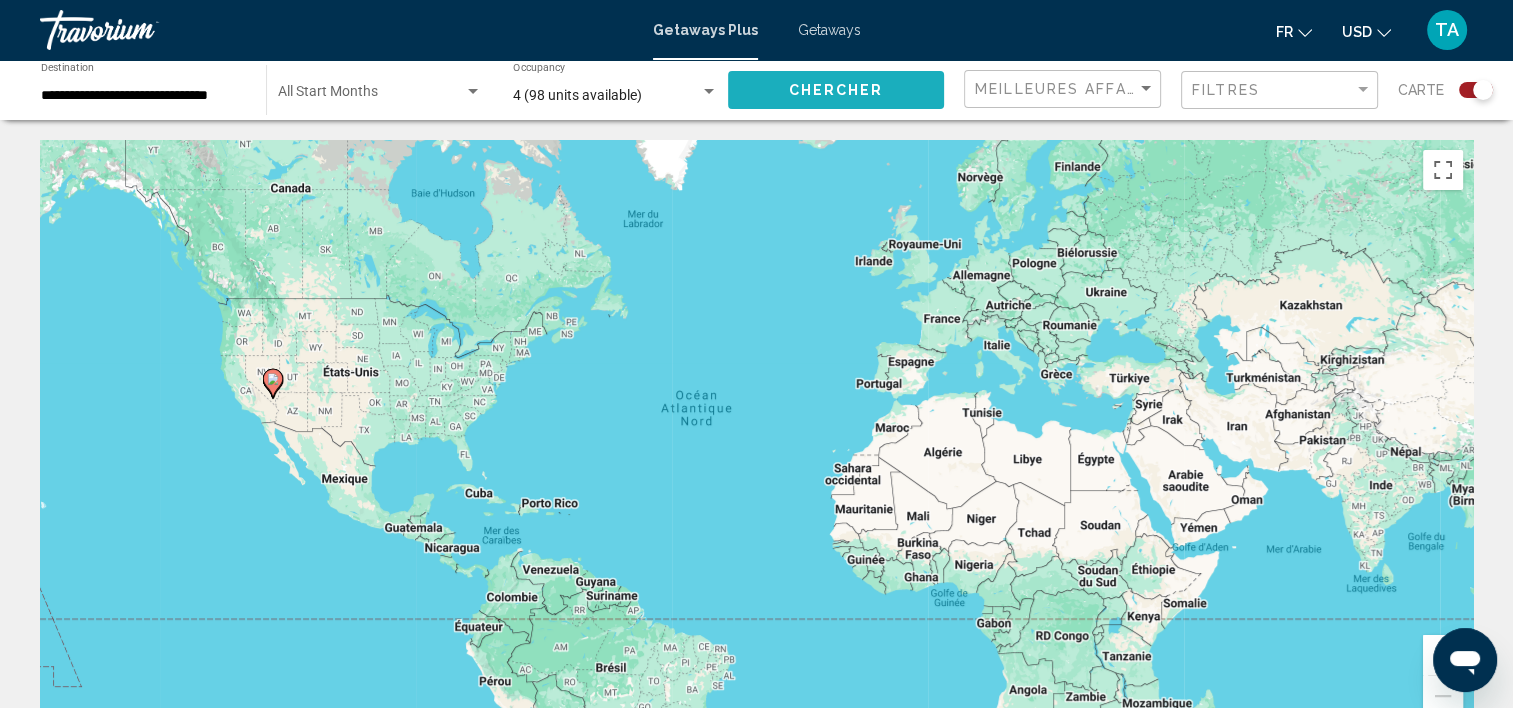 click on "Chercher" 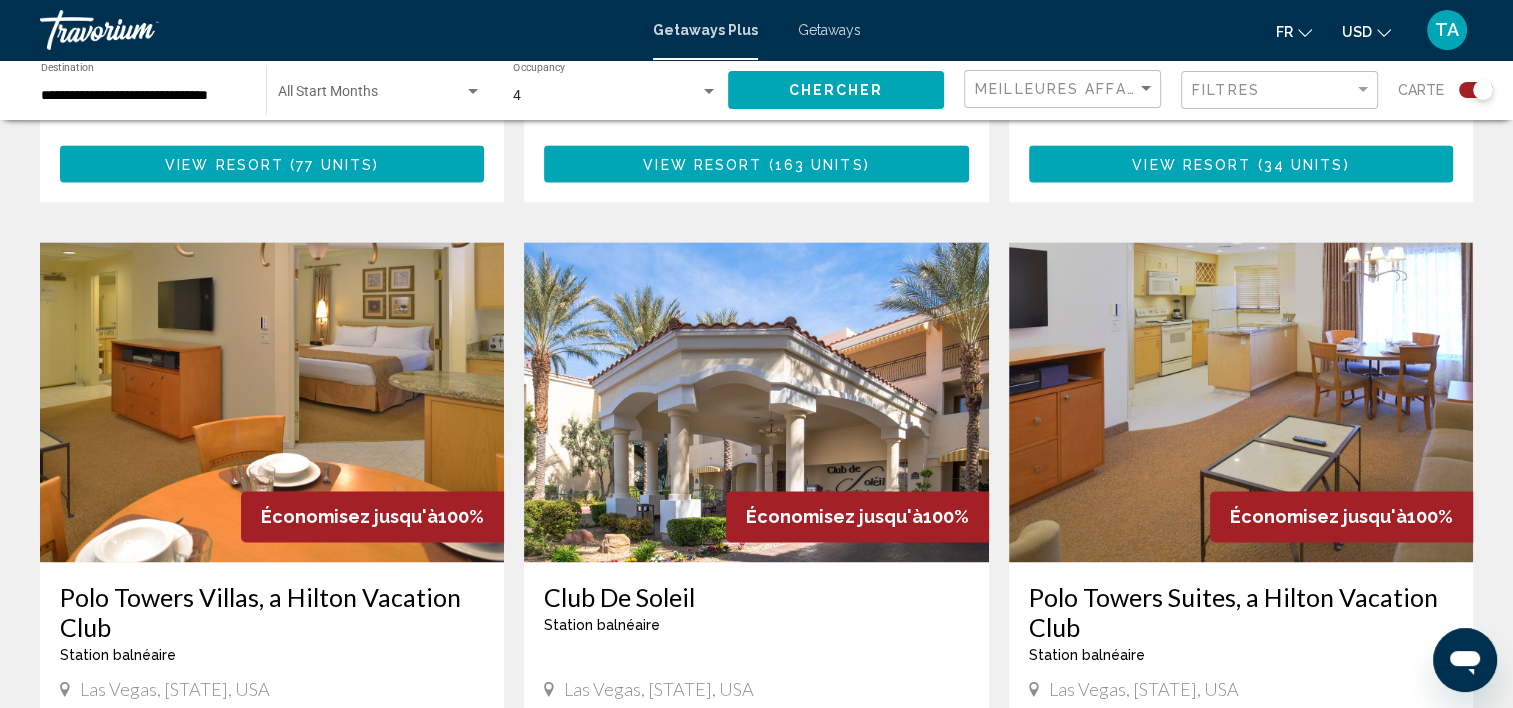 scroll, scrollTop: 2772, scrollLeft: 0, axis: vertical 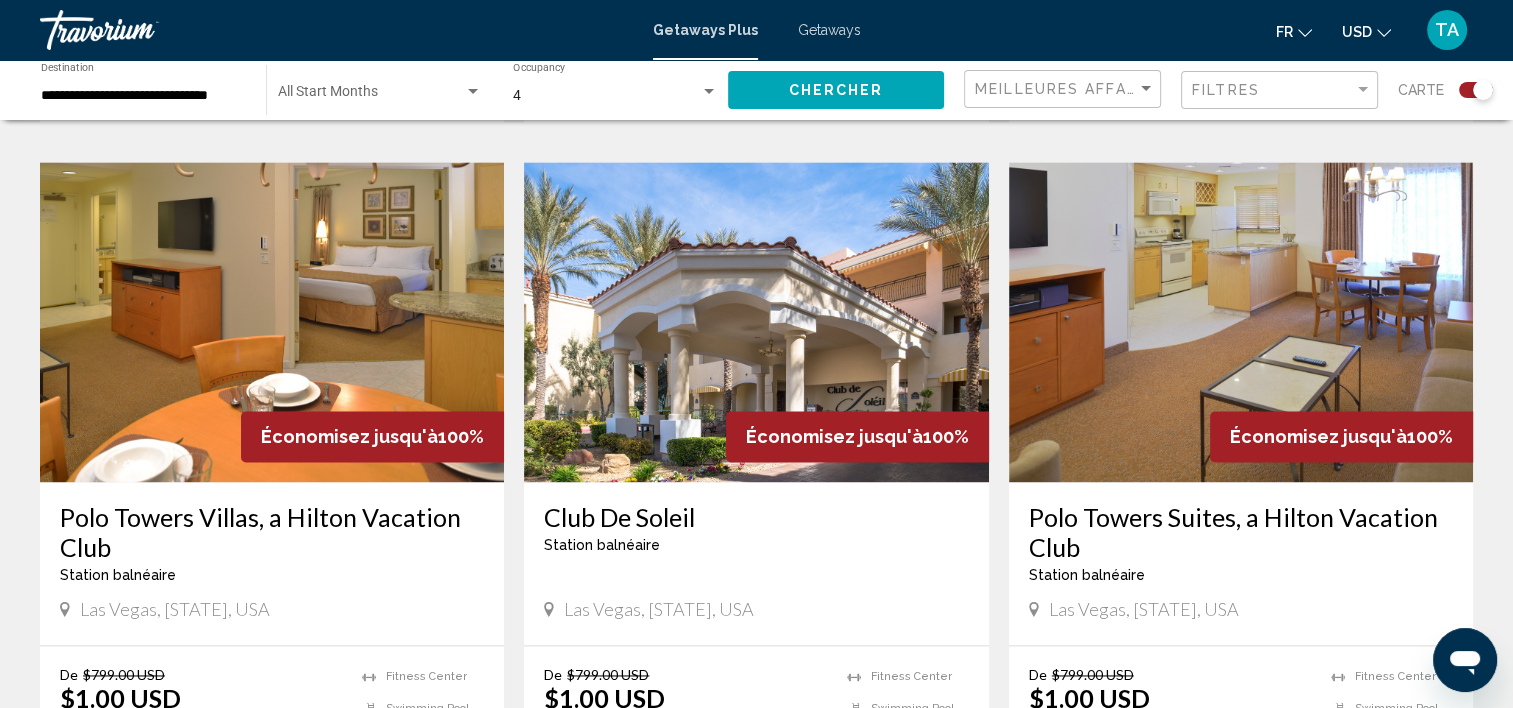 click at bounding box center [1241, 322] 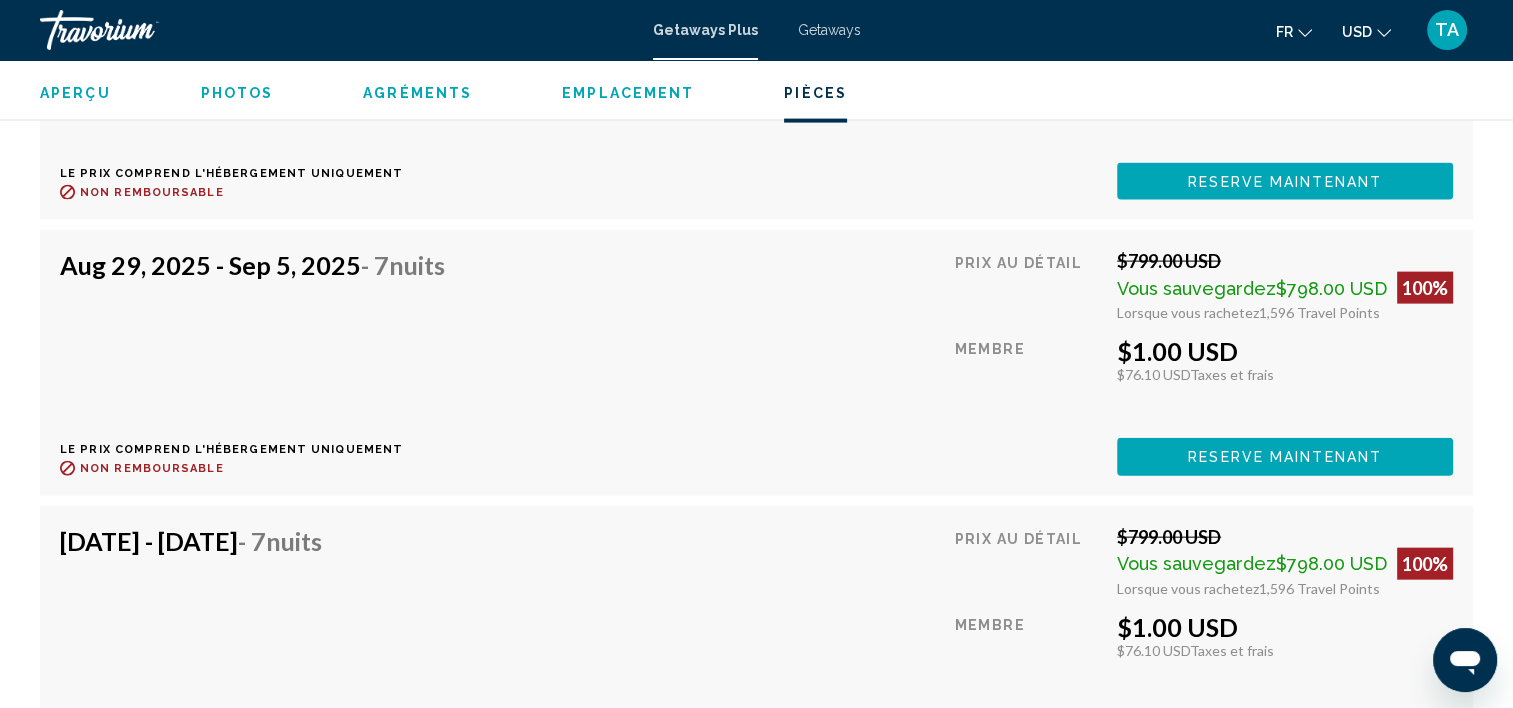 scroll, scrollTop: 4479, scrollLeft: 0, axis: vertical 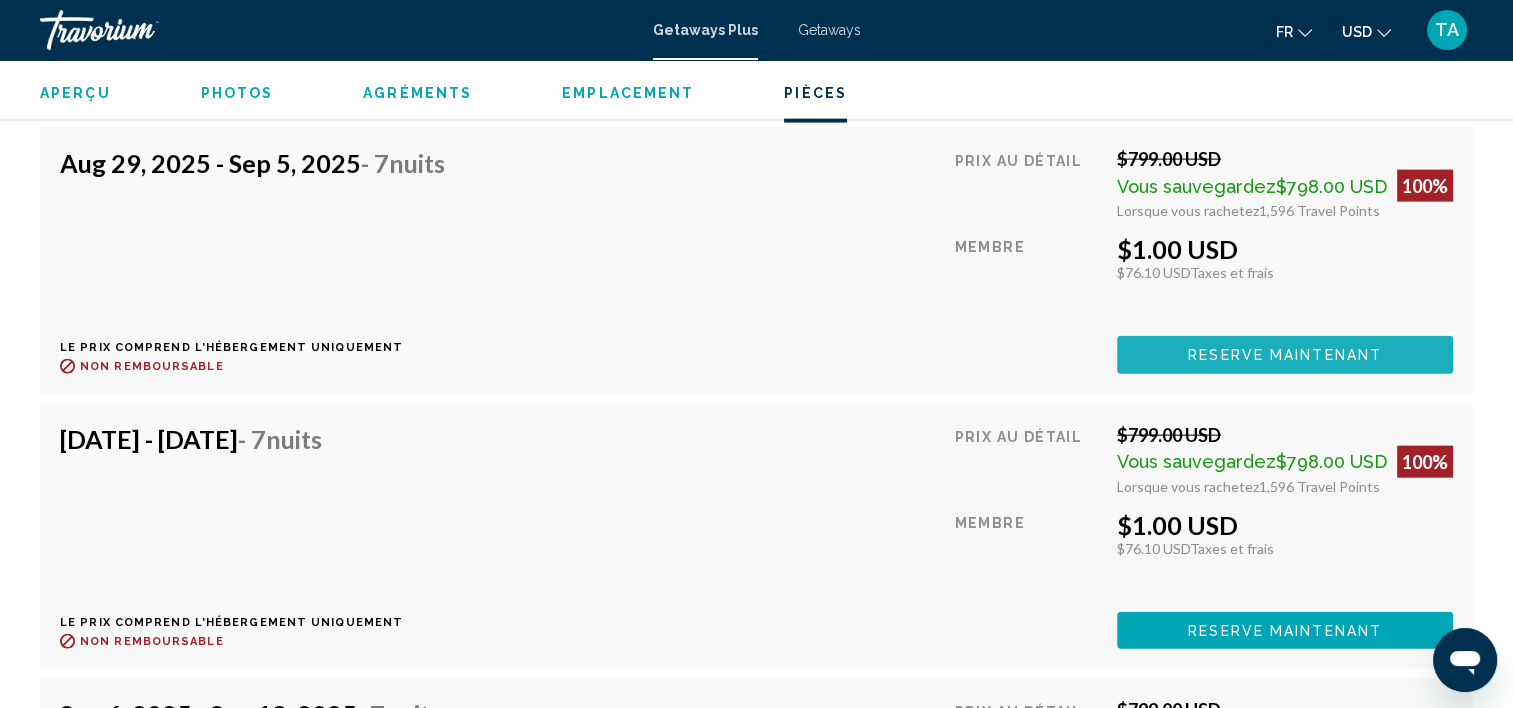 click on "Reserve maintenant" at bounding box center [1285, 354] 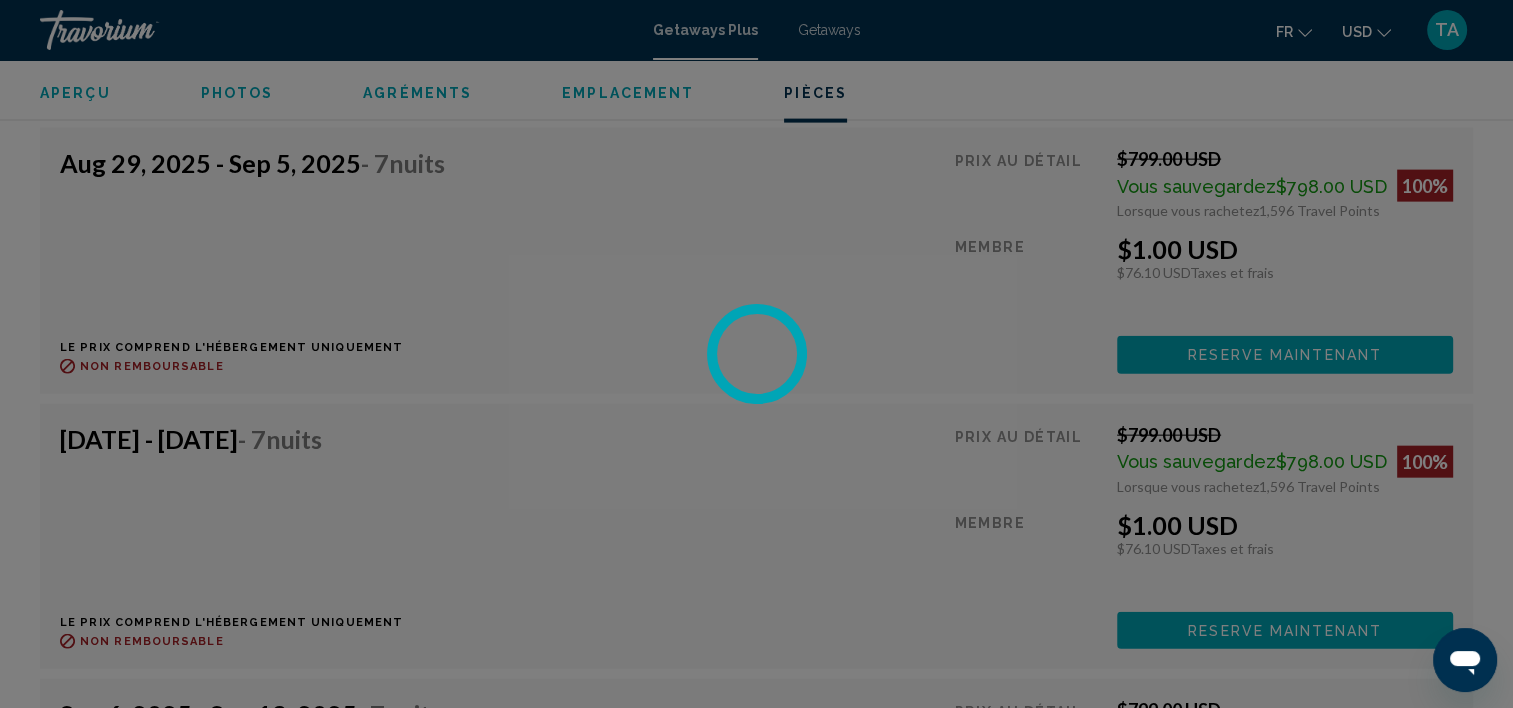 scroll, scrollTop: 0, scrollLeft: 0, axis: both 